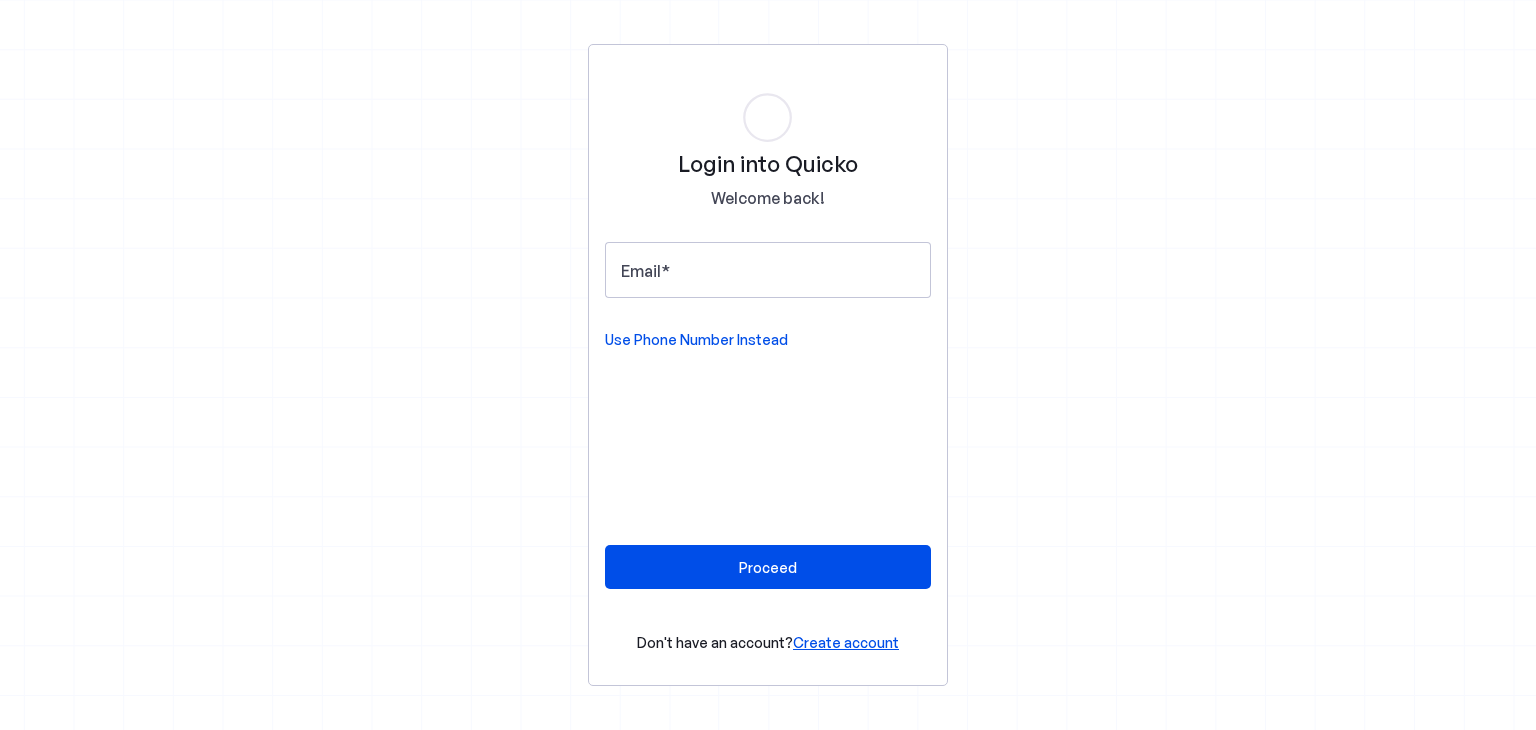 scroll, scrollTop: 0, scrollLeft: 0, axis: both 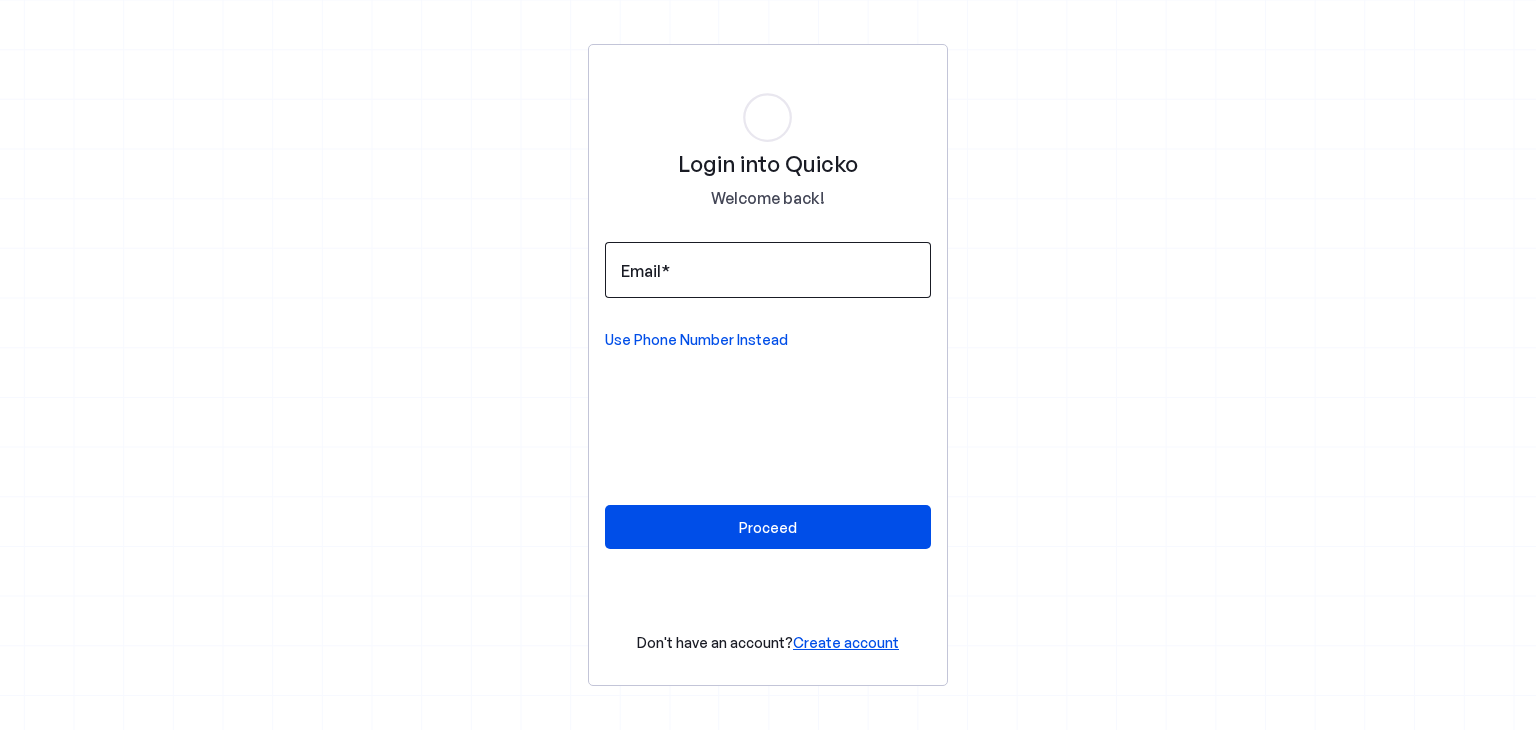 click on "Email" at bounding box center (768, 270) 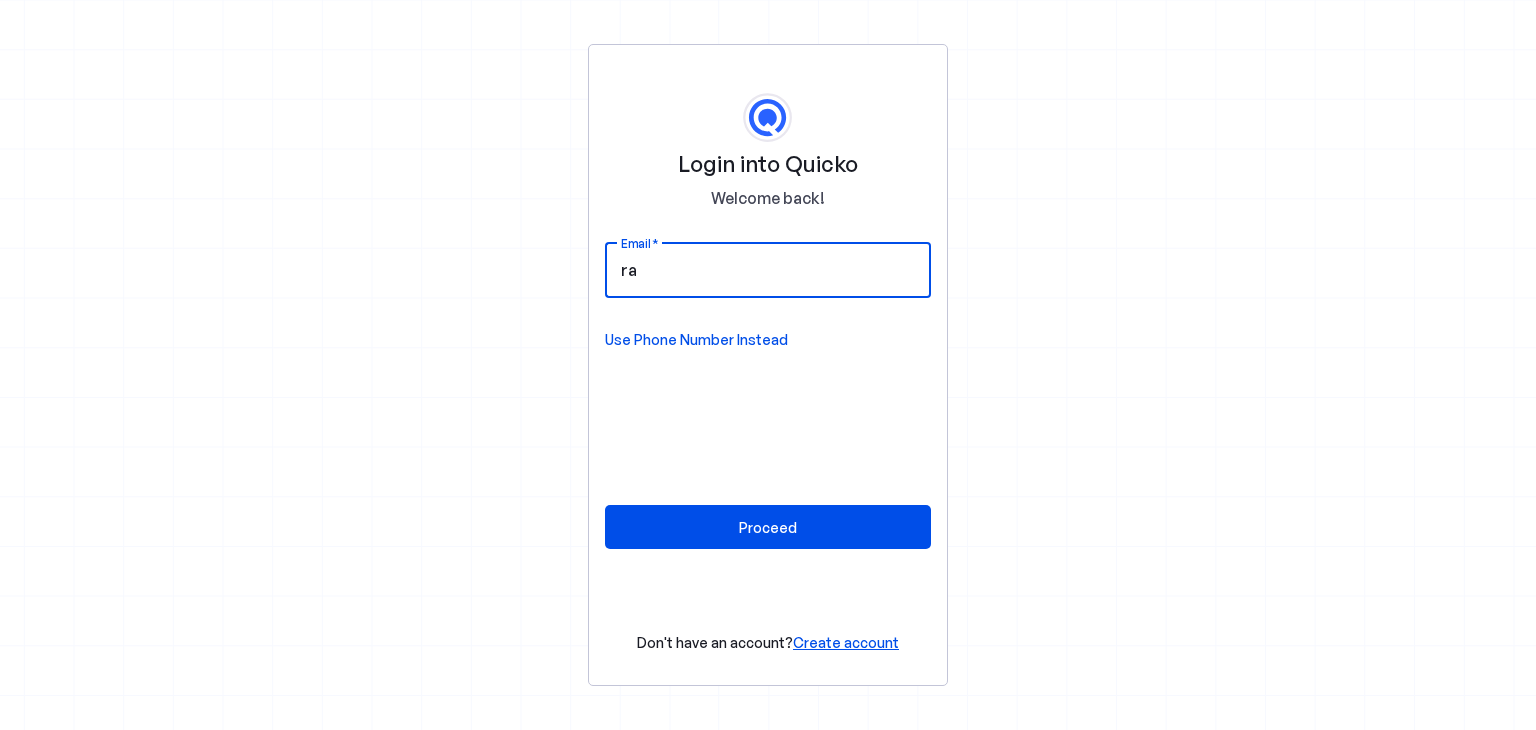 type on "[USERNAME]@[DOMAIN]" 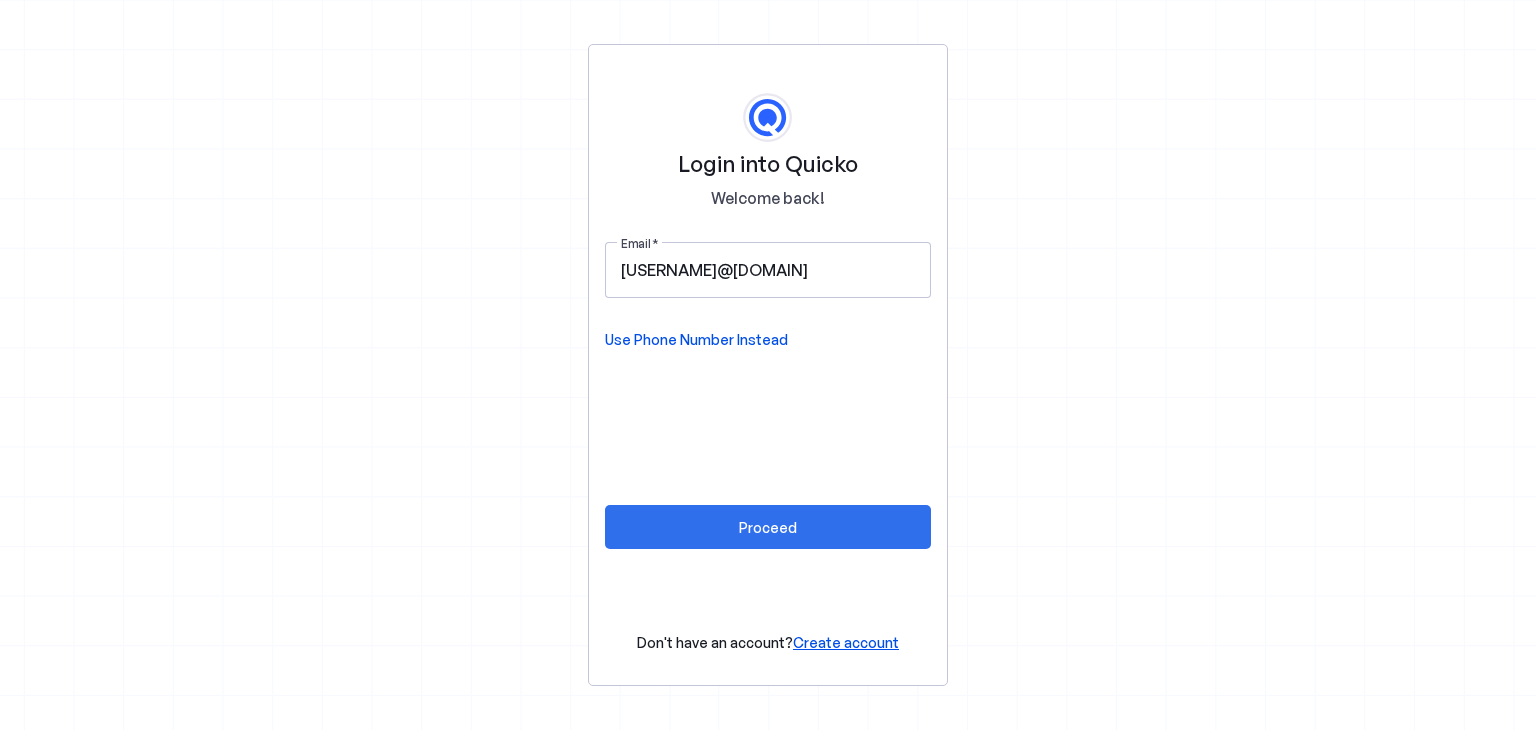 click on "Proceed" at bounding box center [768, 527] 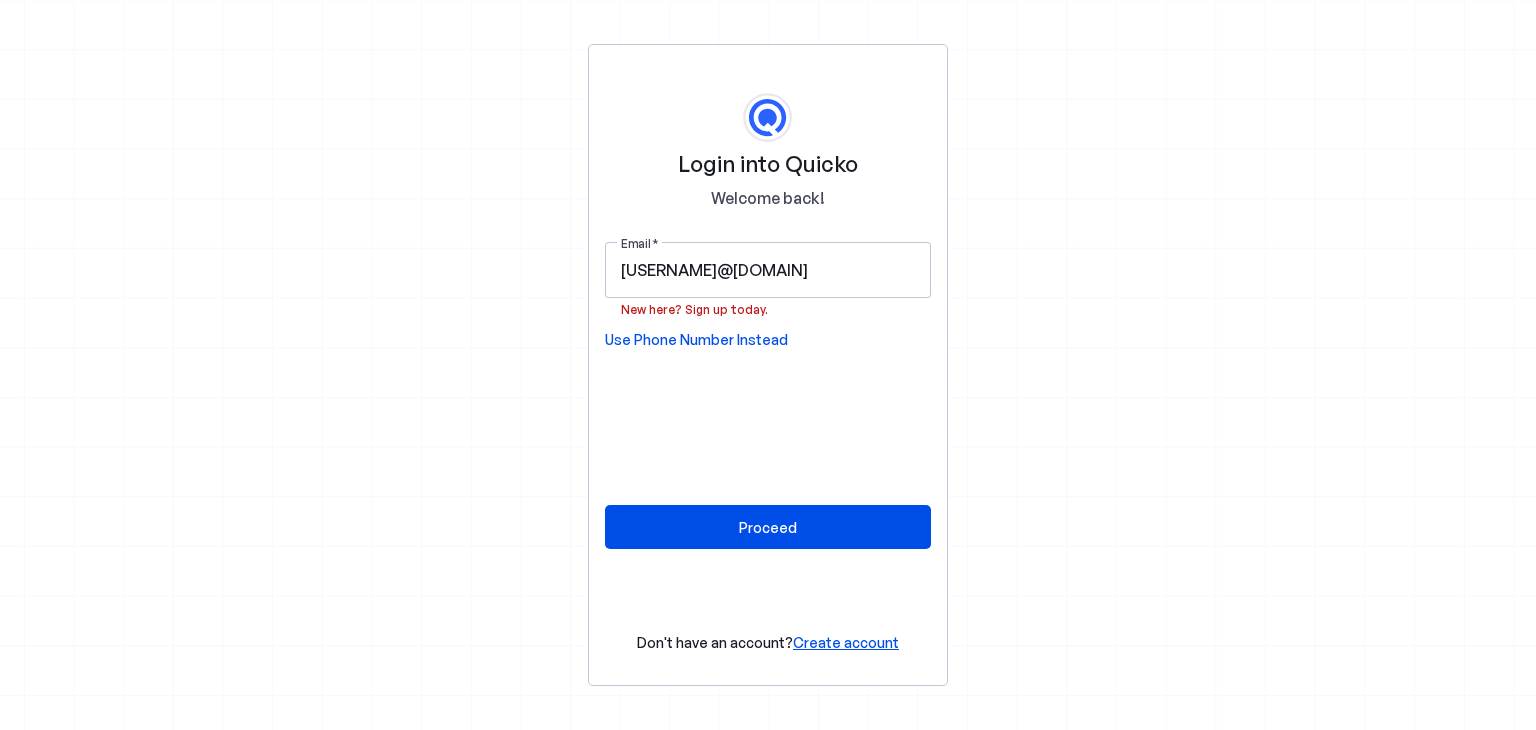 click on "Create account" at bounding box center [846, 642] 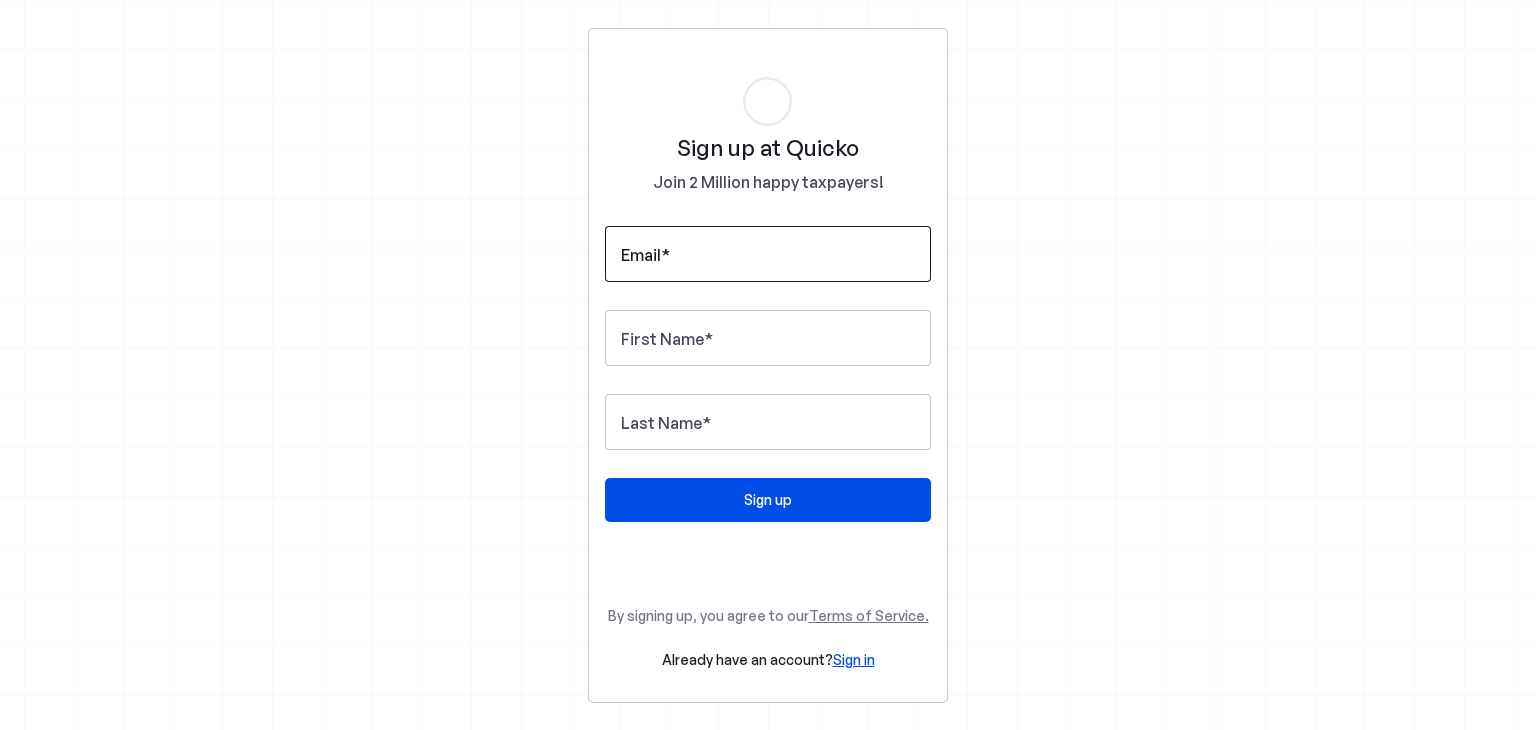 click at bounding box center [768, 254] 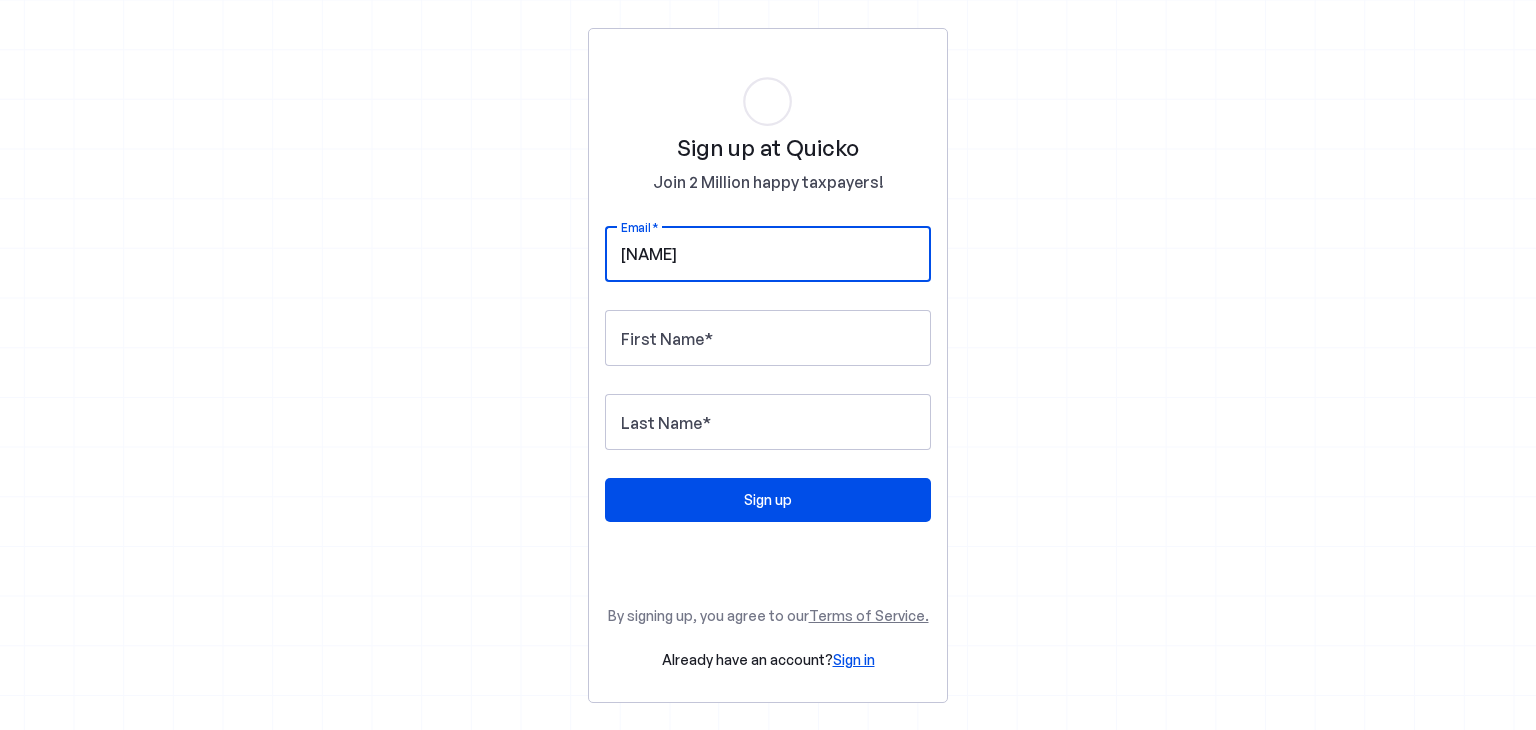 click on "raw" at bounding box center [768, 254] 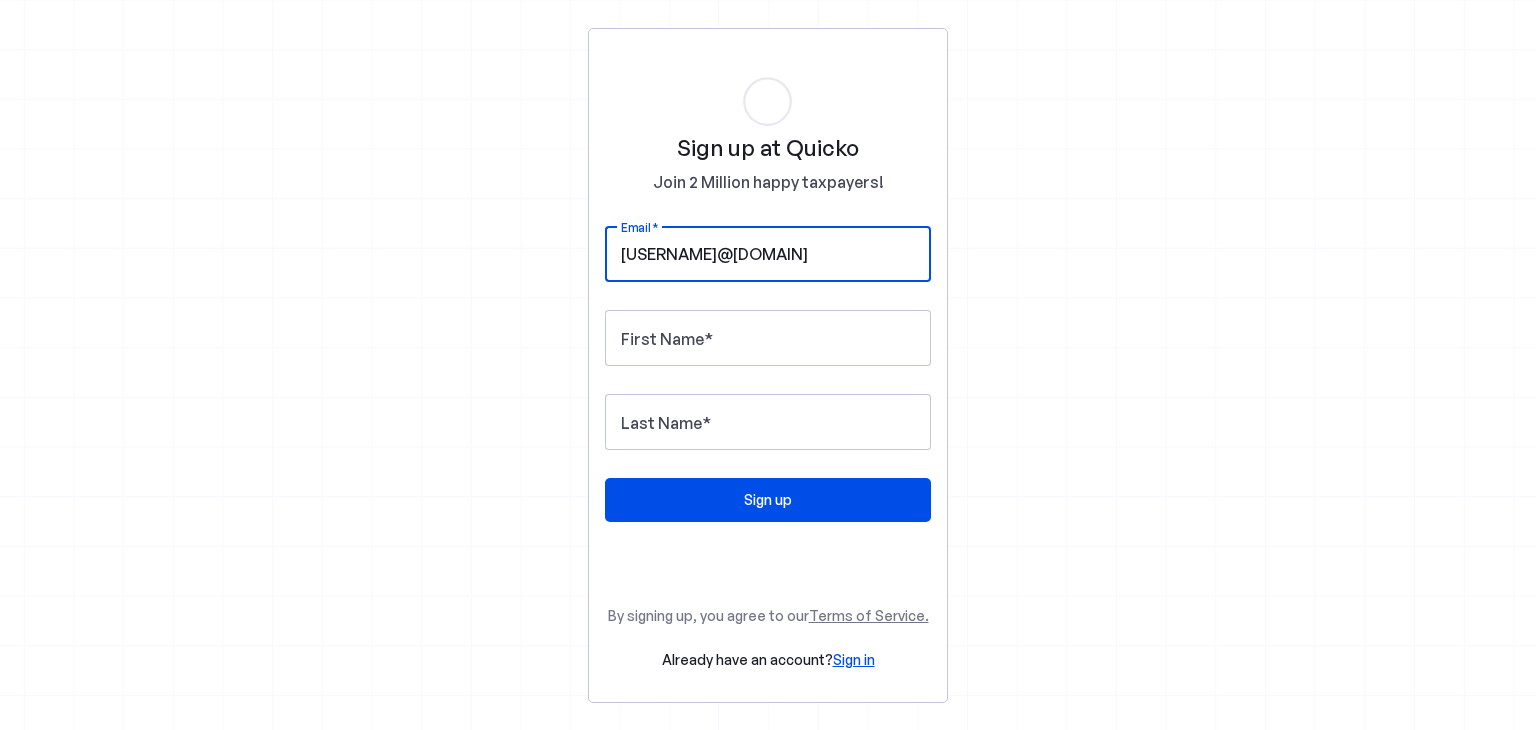 type on "rawatrohit1230@gmail.com" 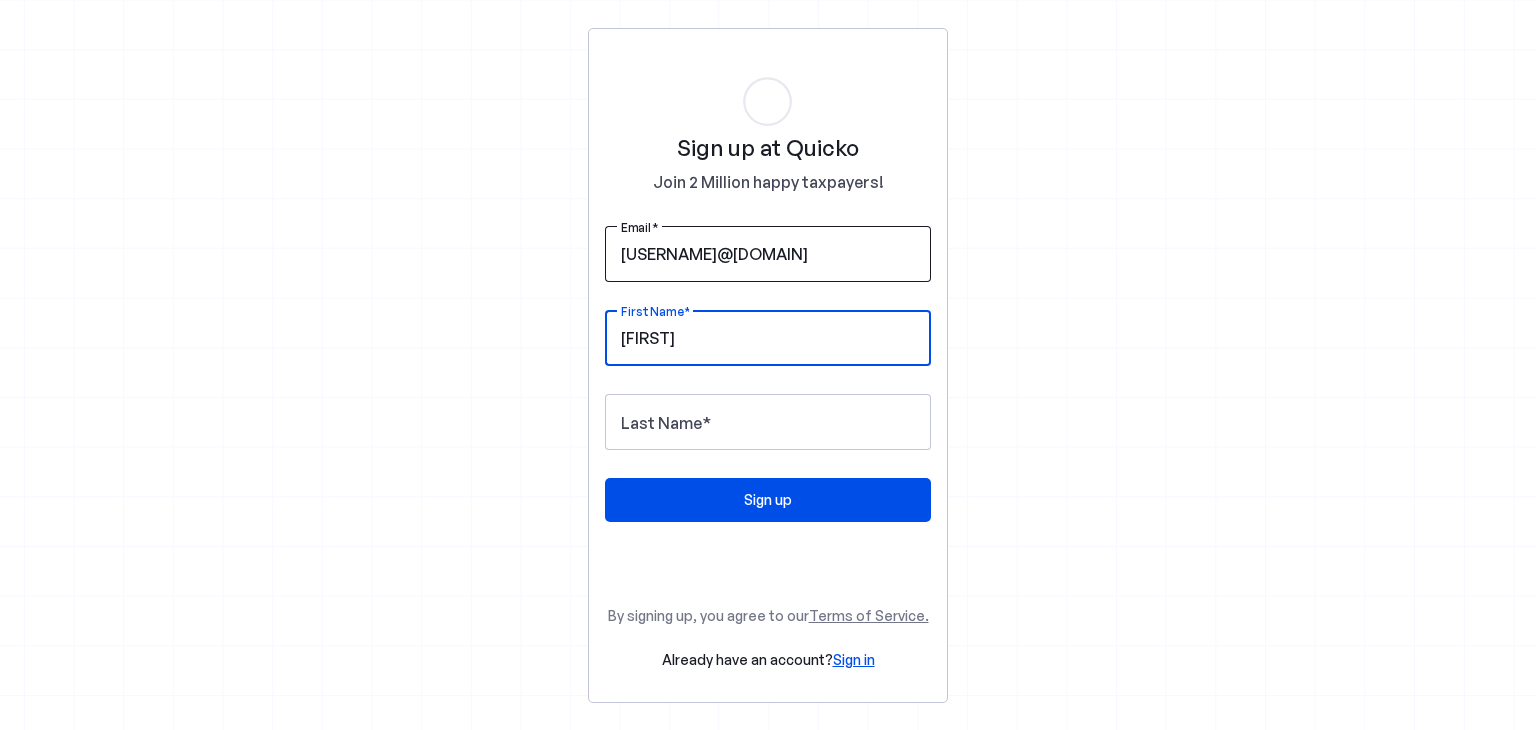 type on "Rohit" 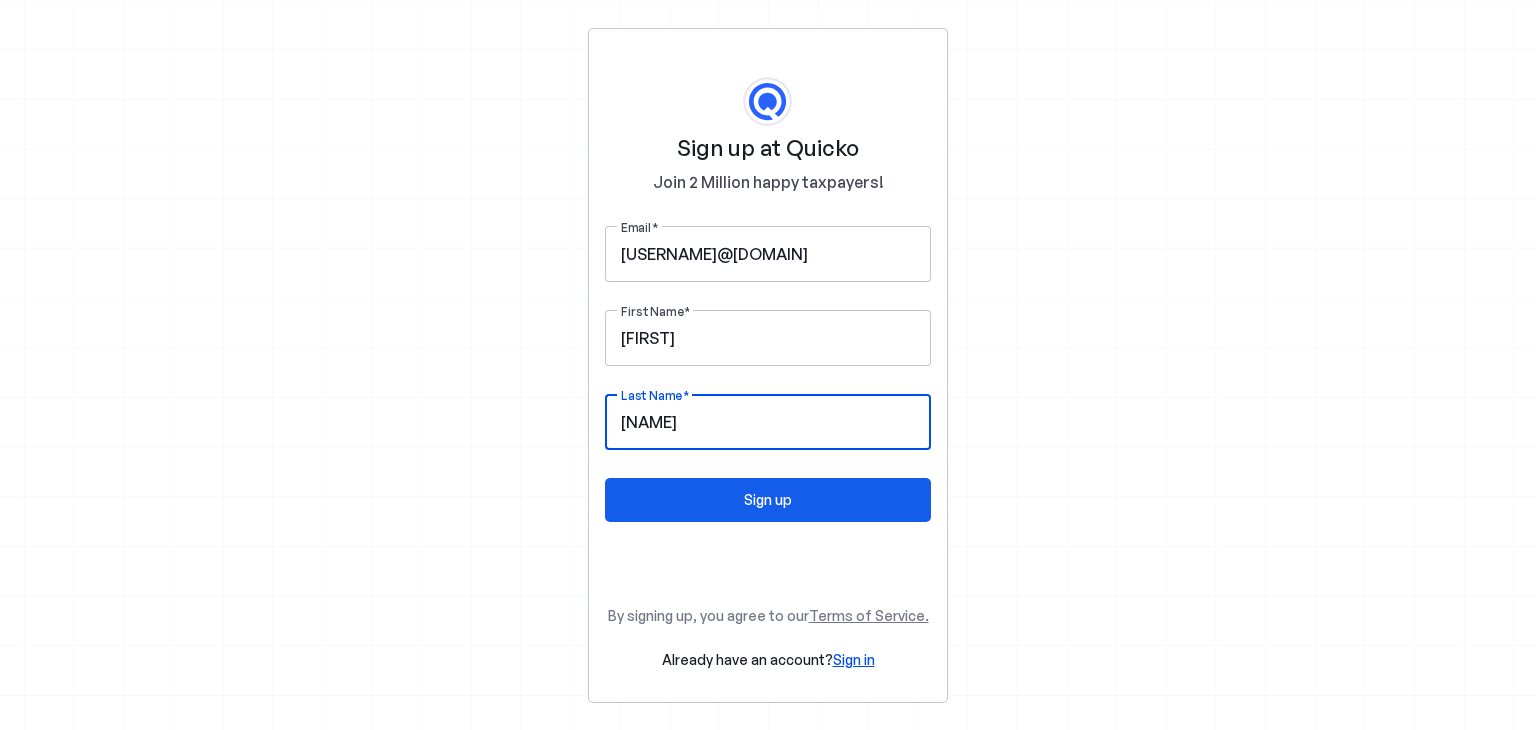type on "Rawat" 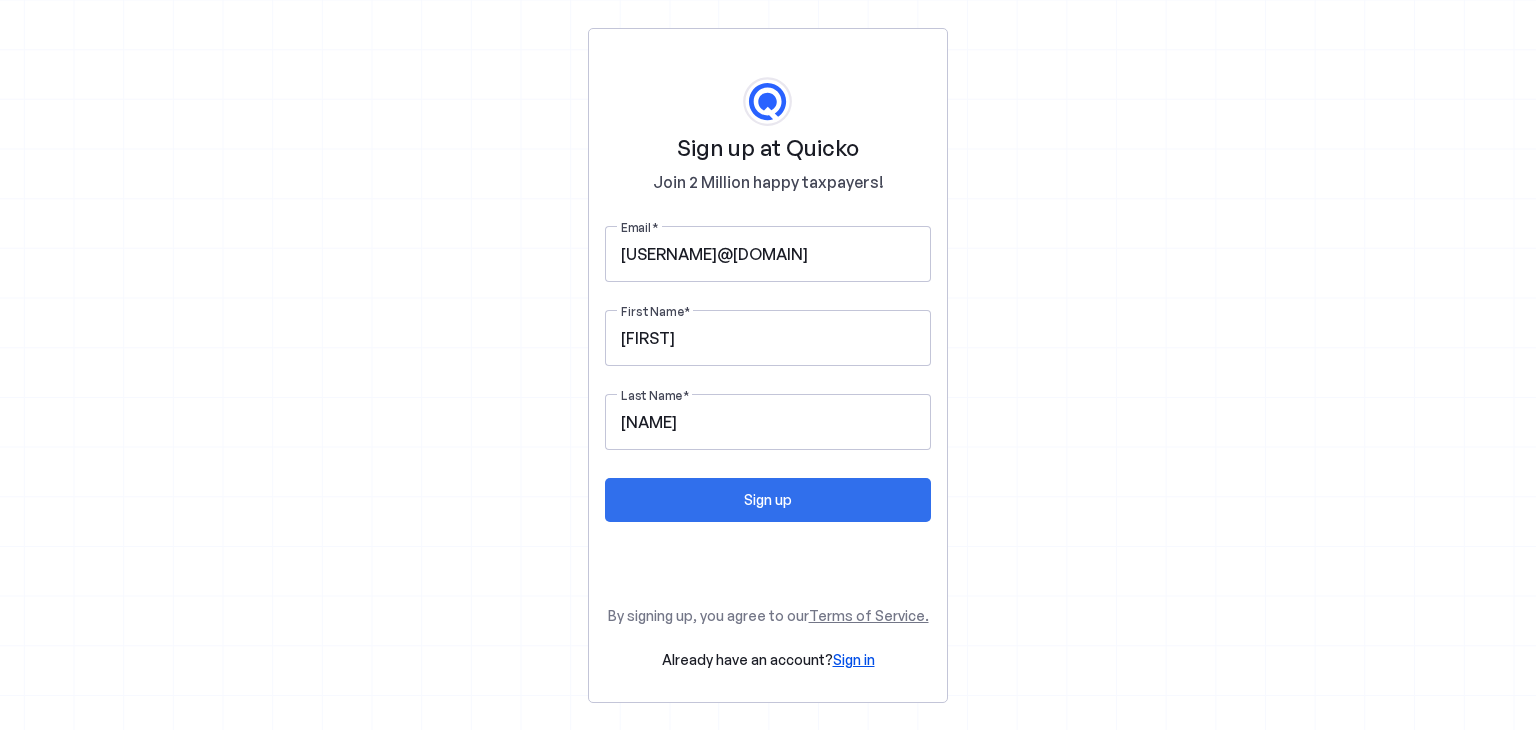 click at bounding box center [768, 500] 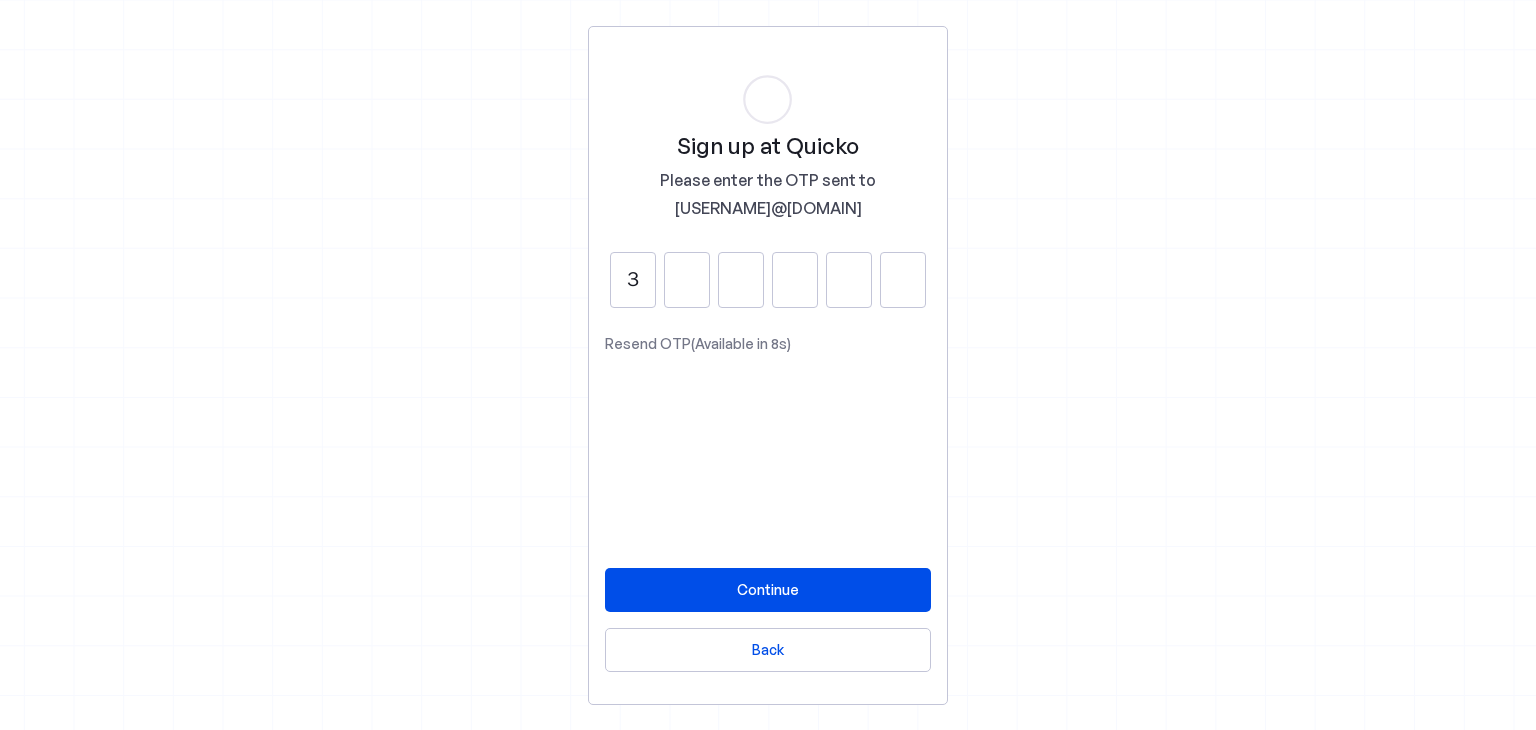type on "3" 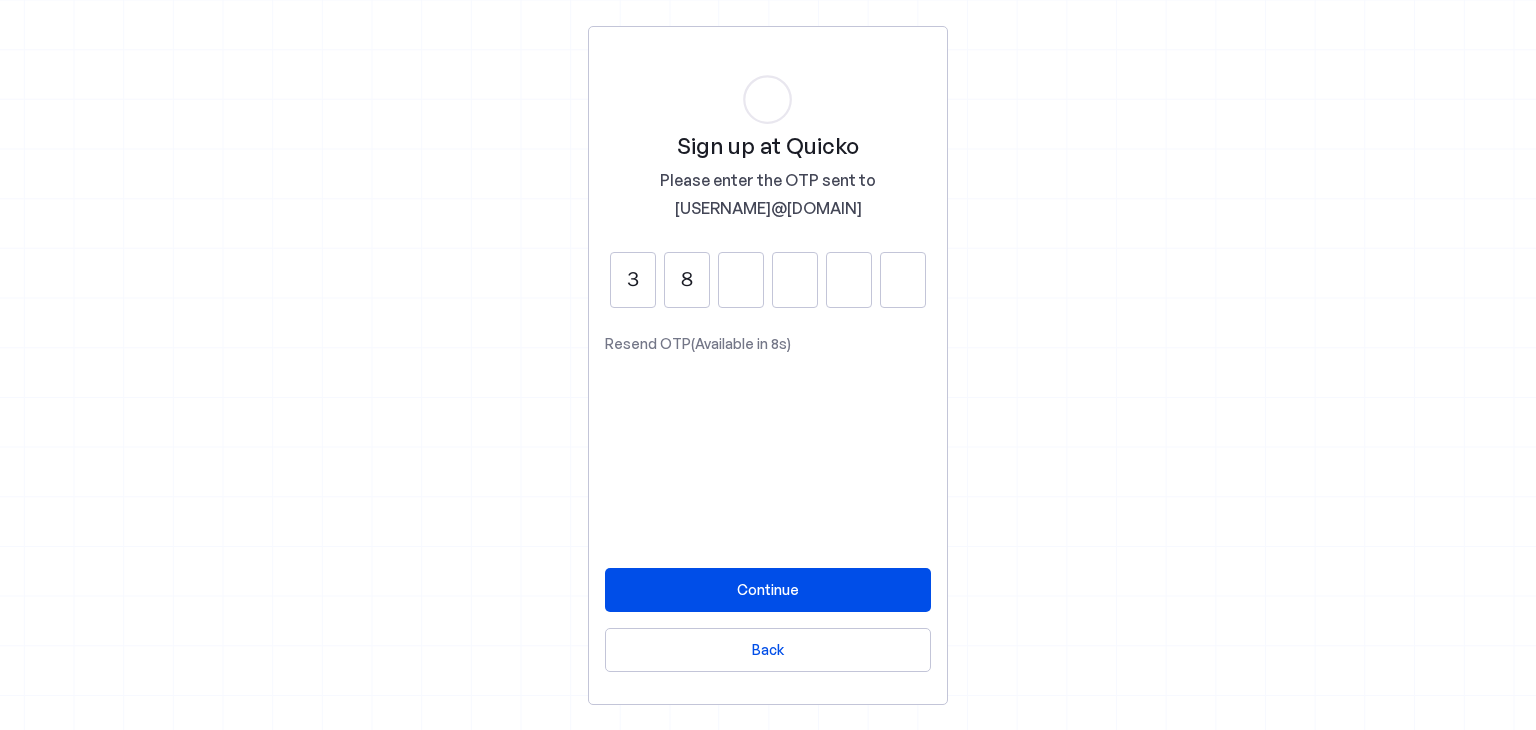 type on "8" 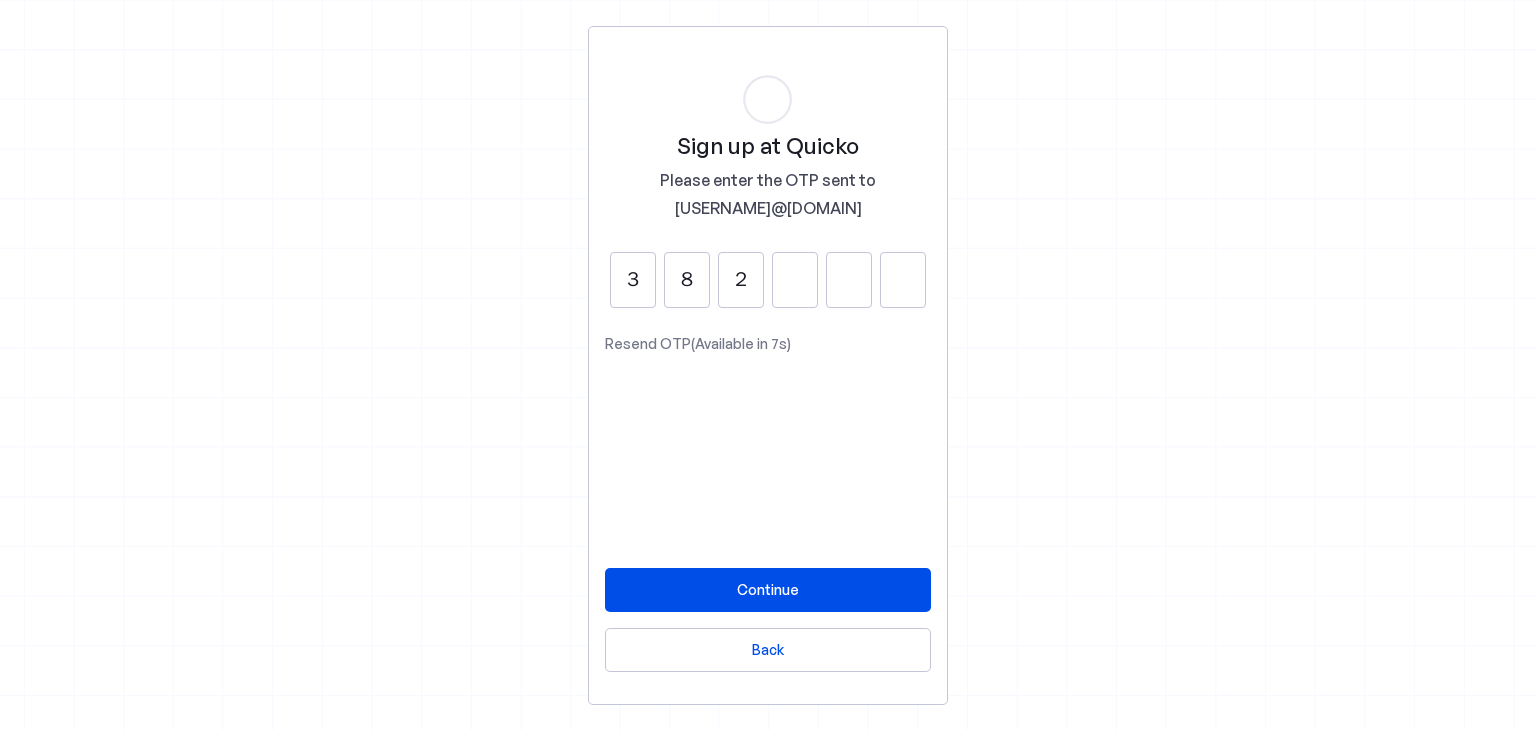 type on "2" 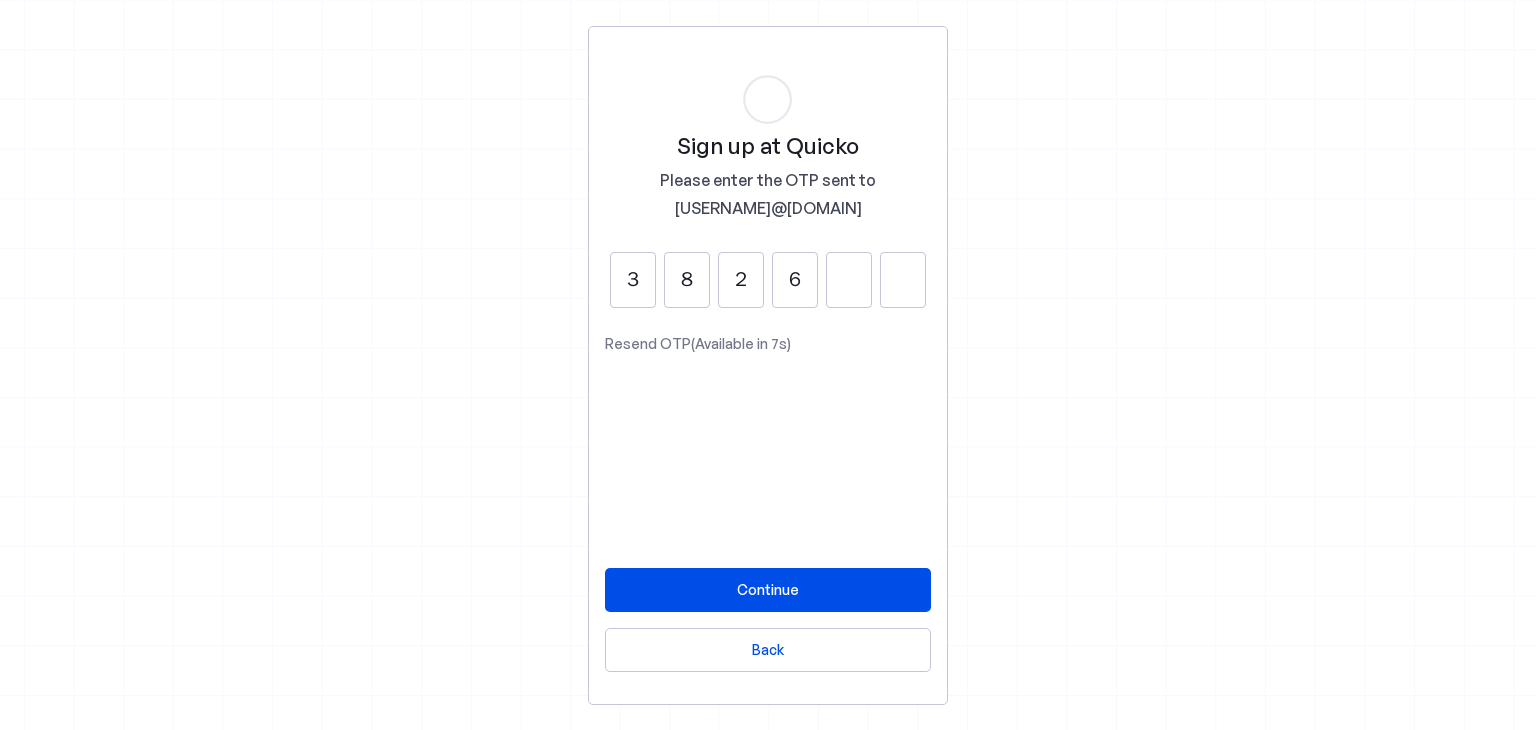 type on "6" 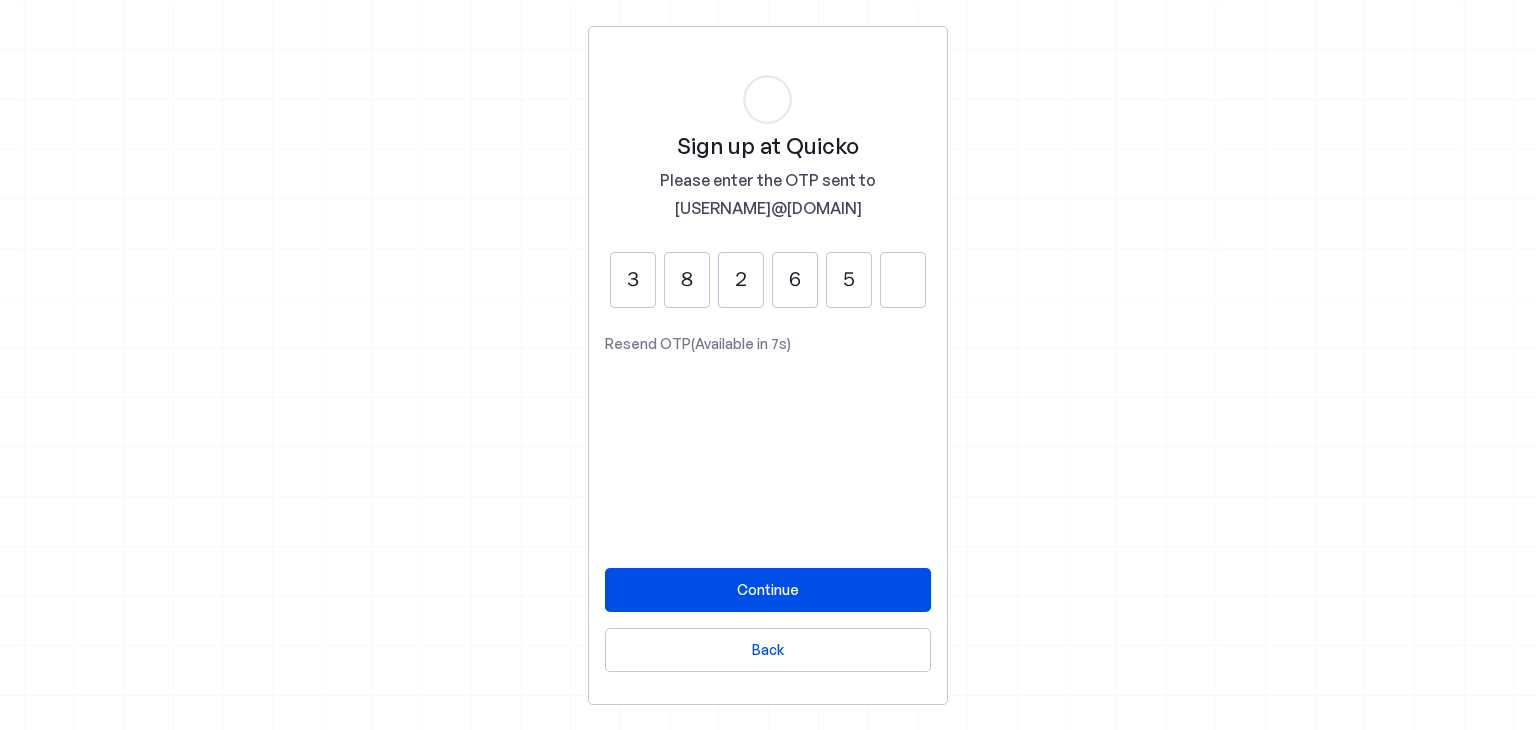 type on "5" 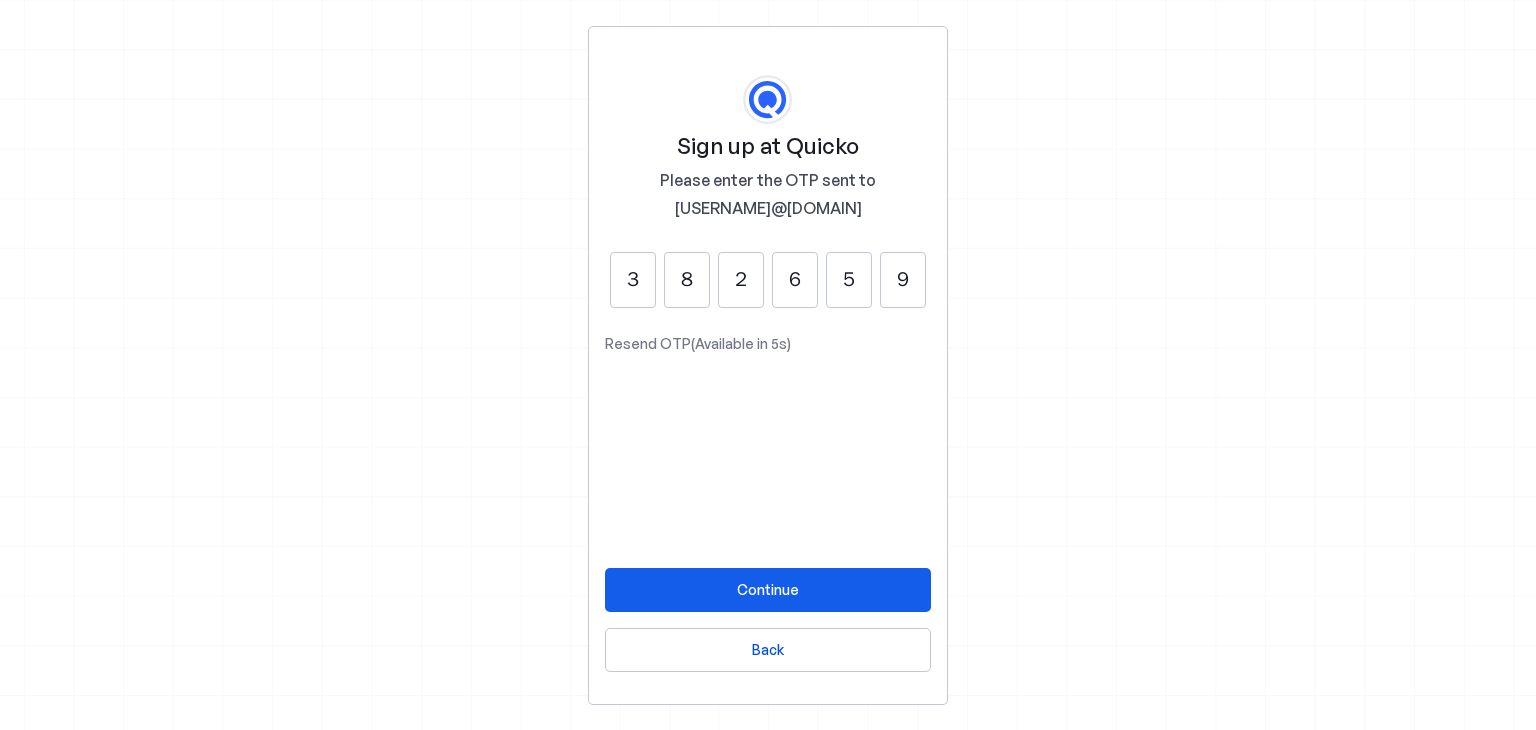 type on "9" 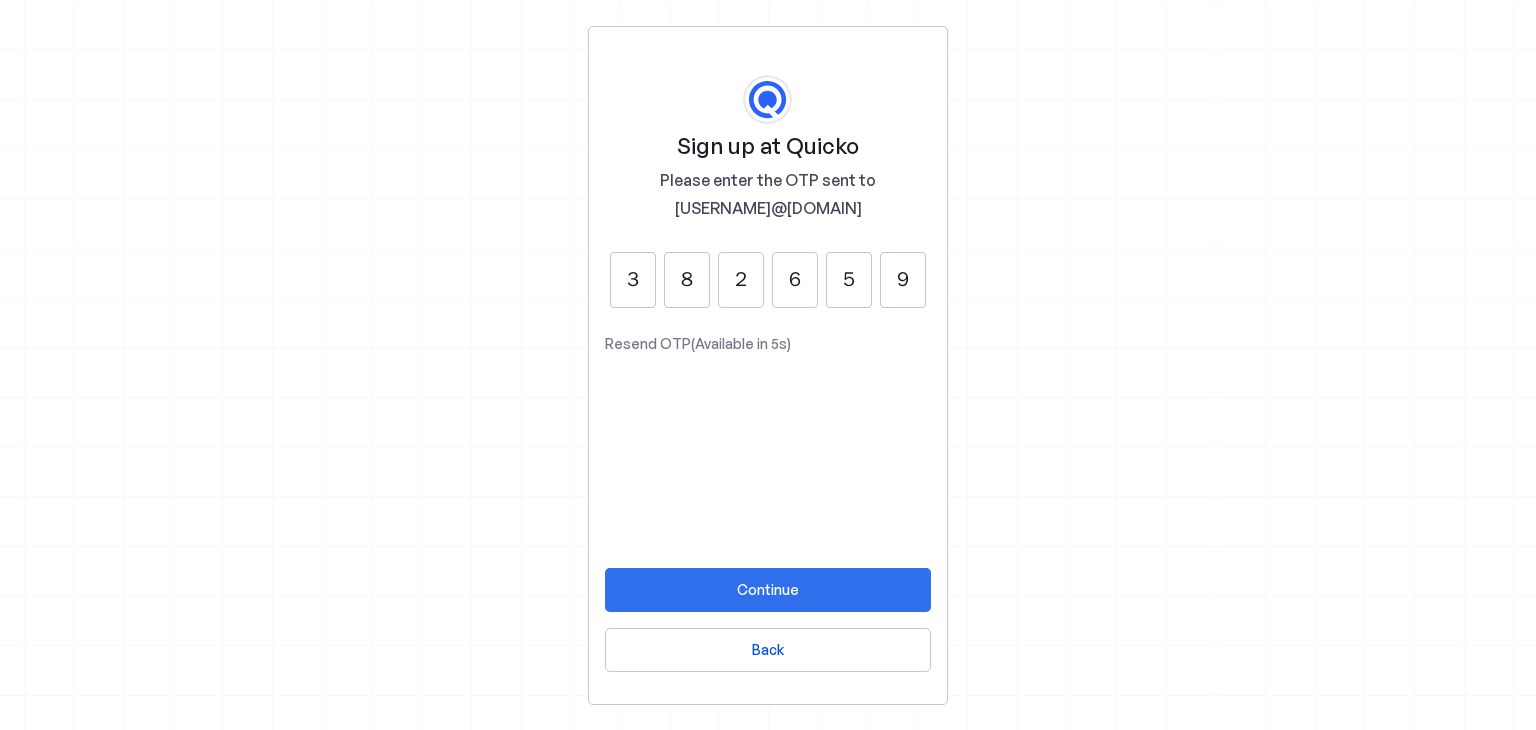 click at bounding box center (768, 590) 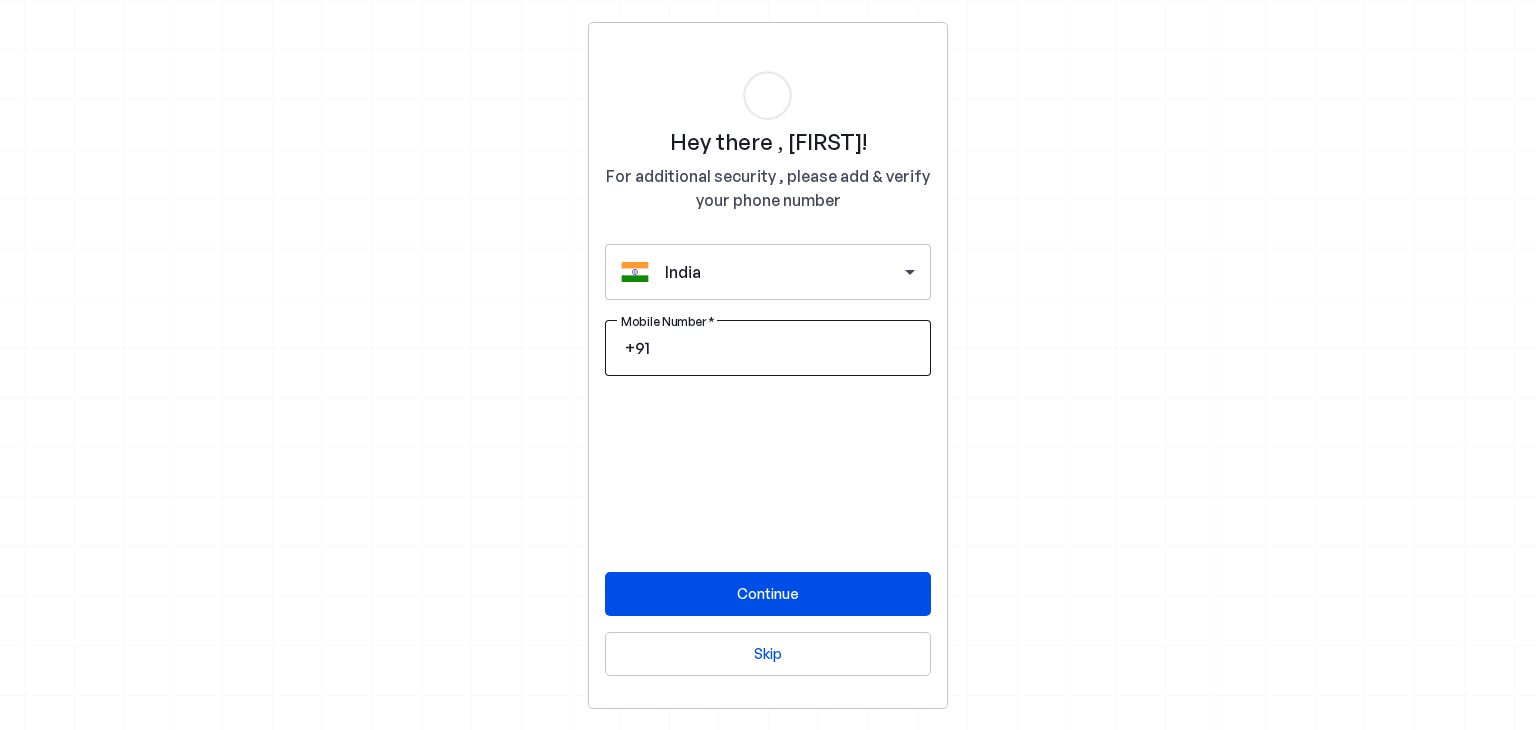 click on "Mobile Number" at bounding box center [784, 348] 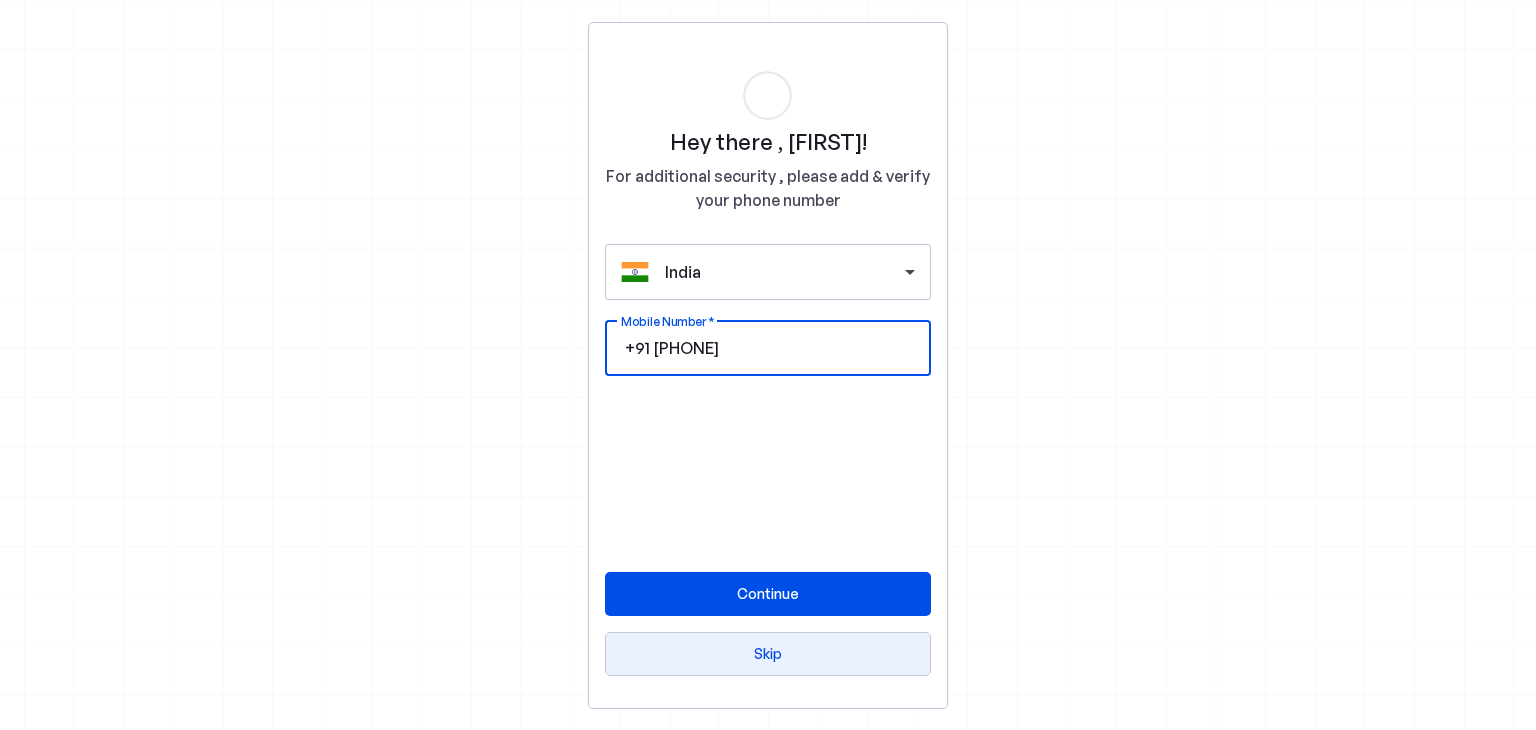 type on "7902080017" 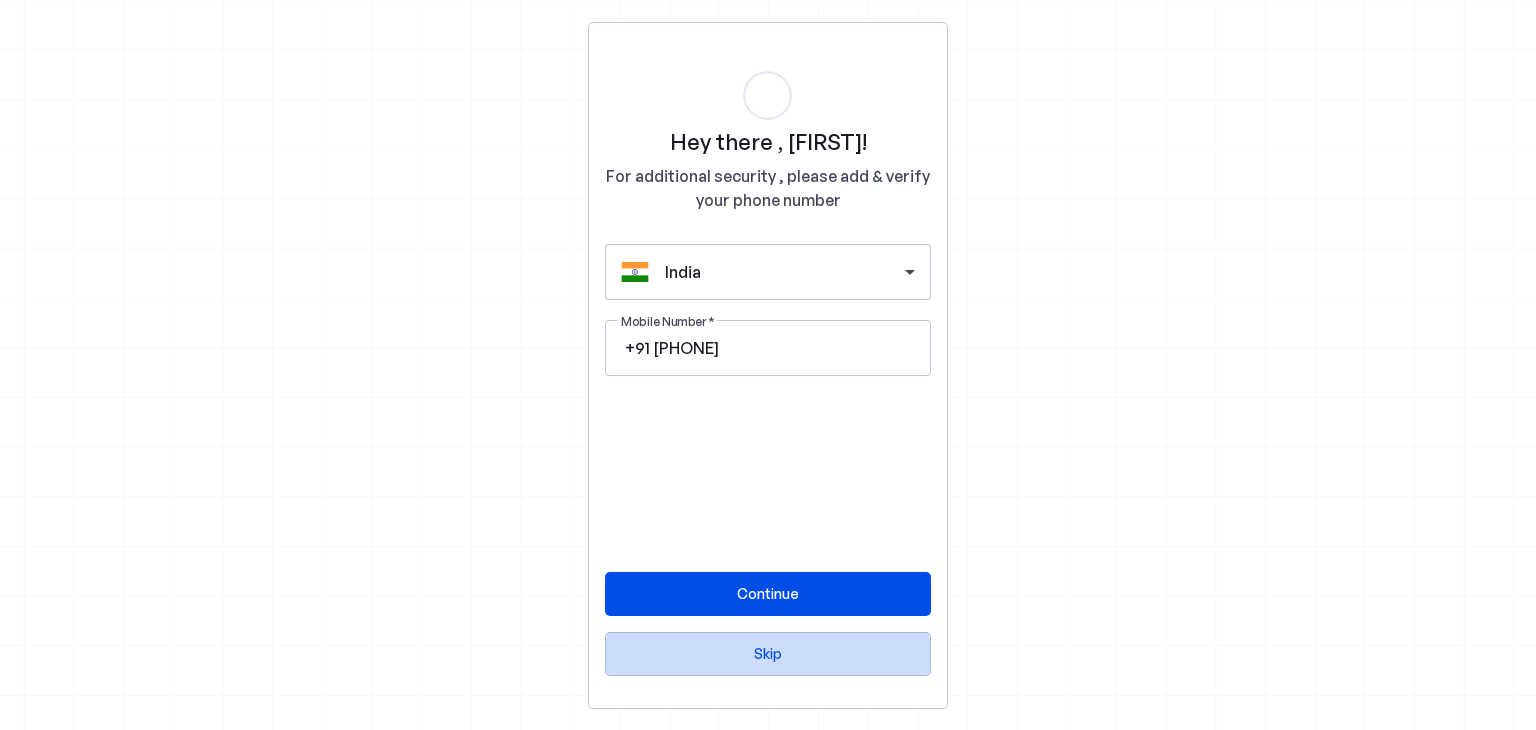 click at bounding box center [768, 654] 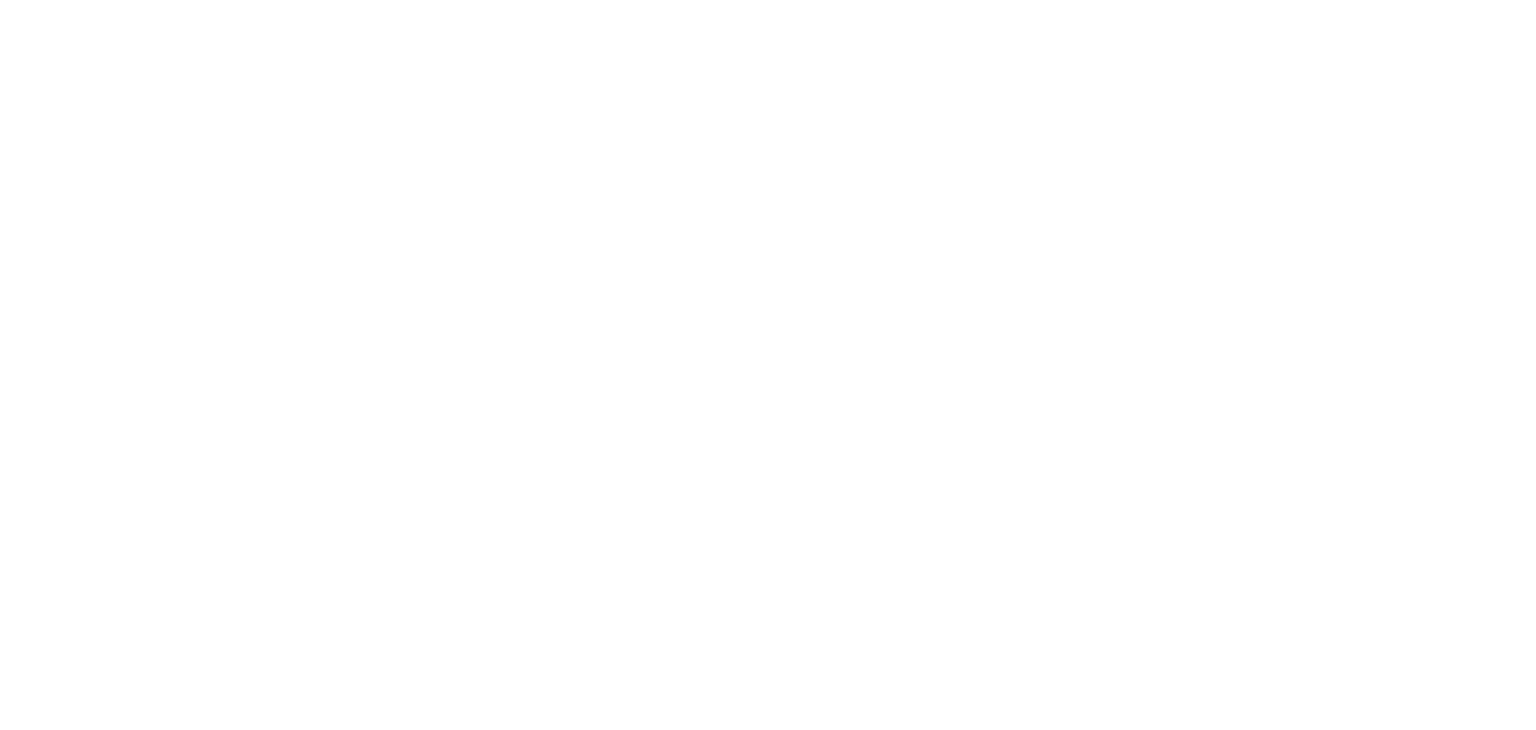 scroll, scrollTop: 0, scrollLeft: 0, axis: both 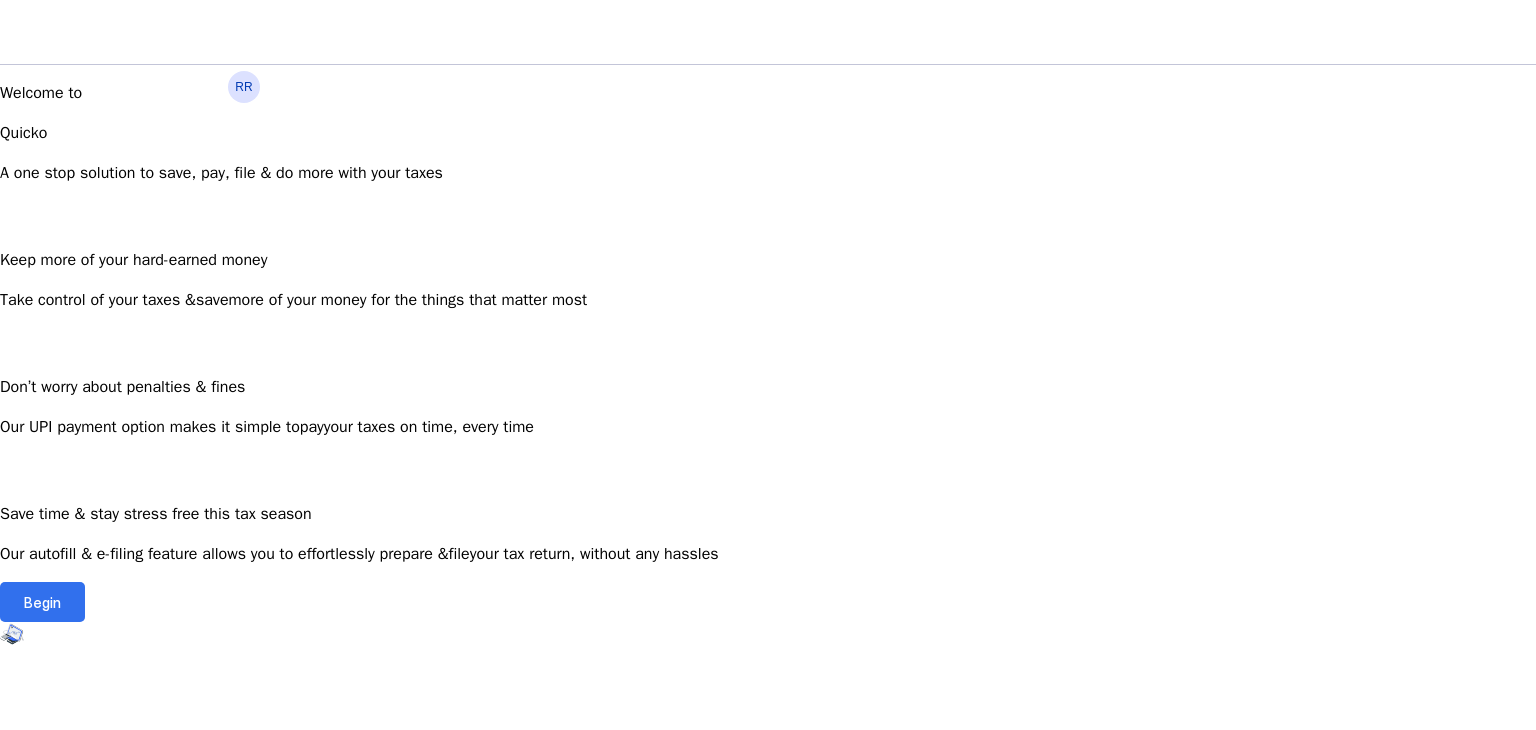 click on "Begin" at bounding box center [42, 602] 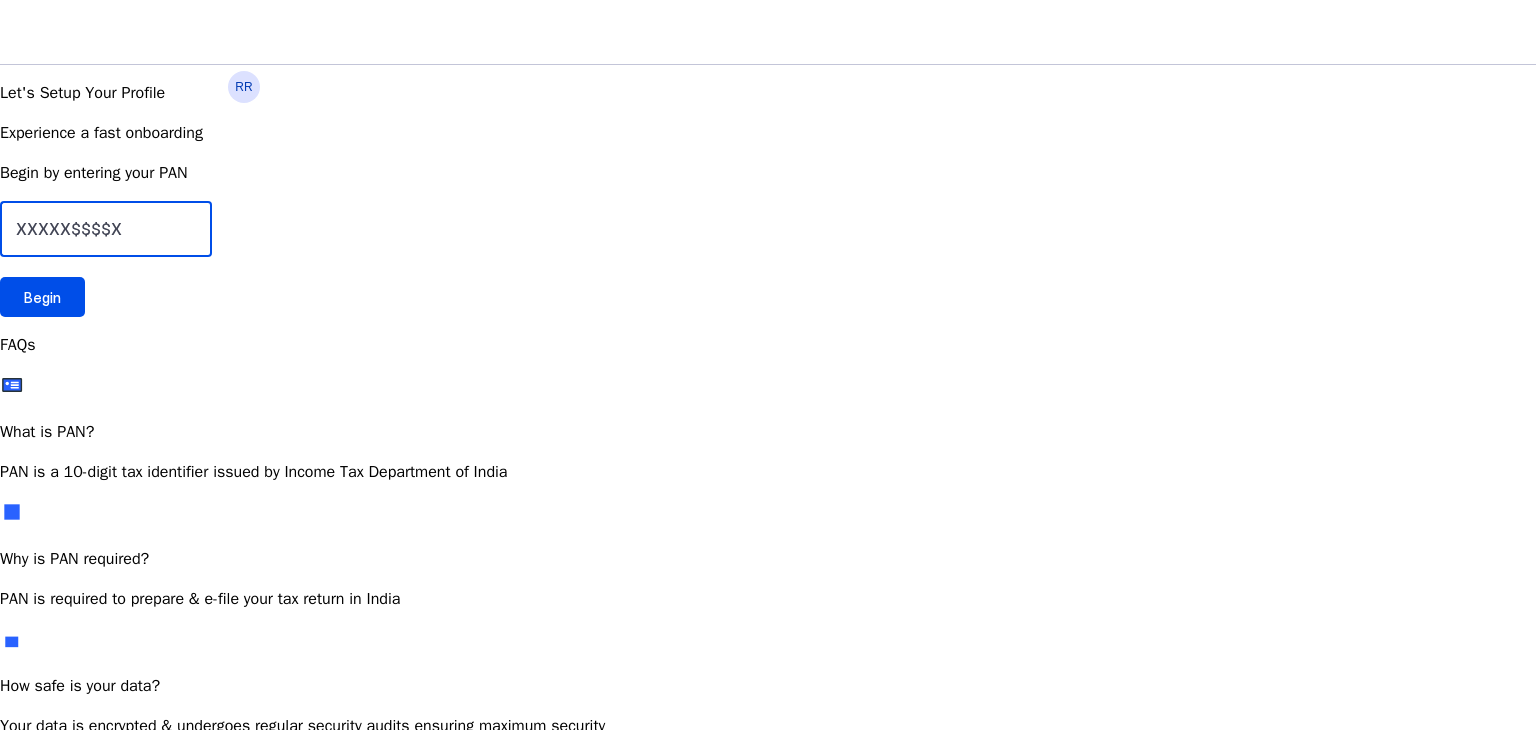 click at bounding box center [106, 229] 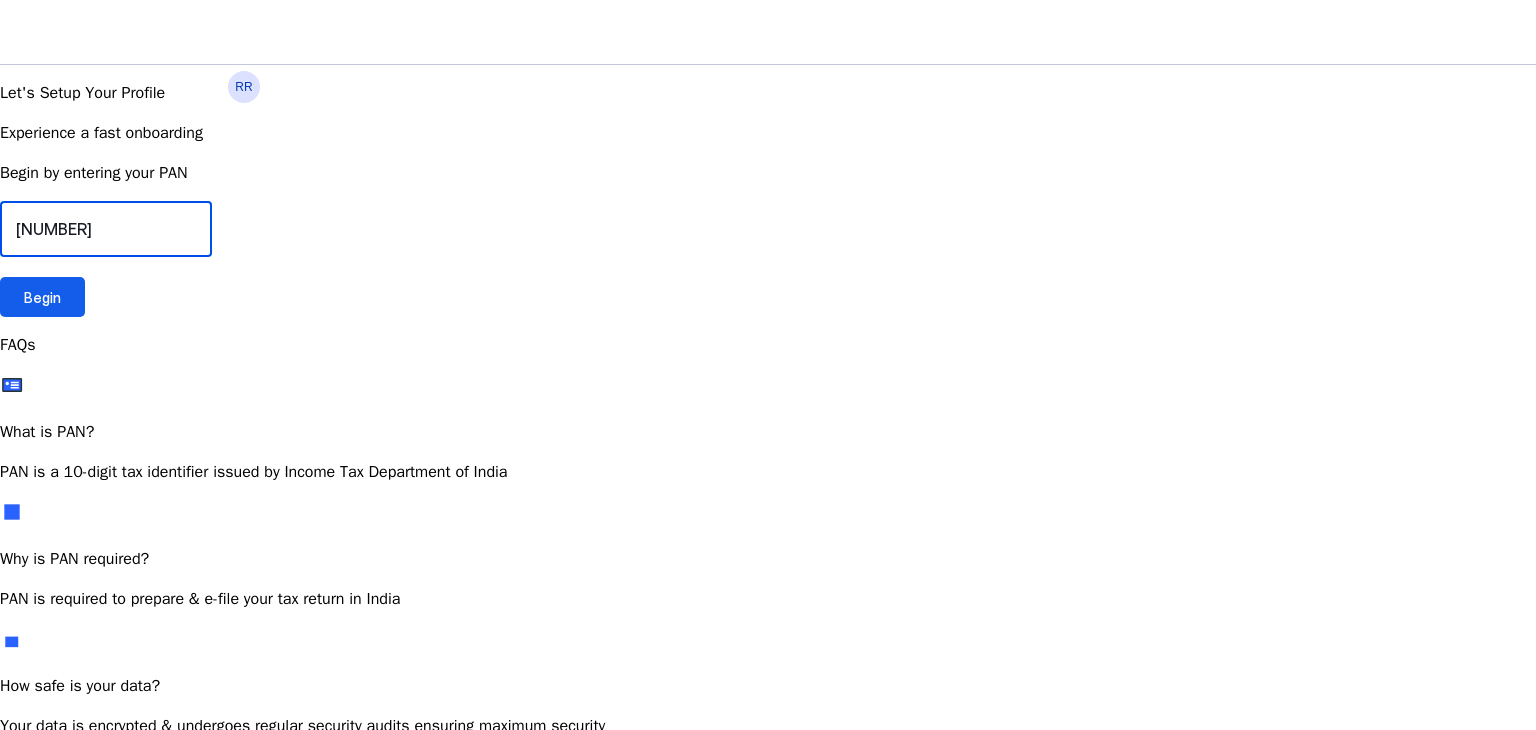 type on "[NUMBER]" 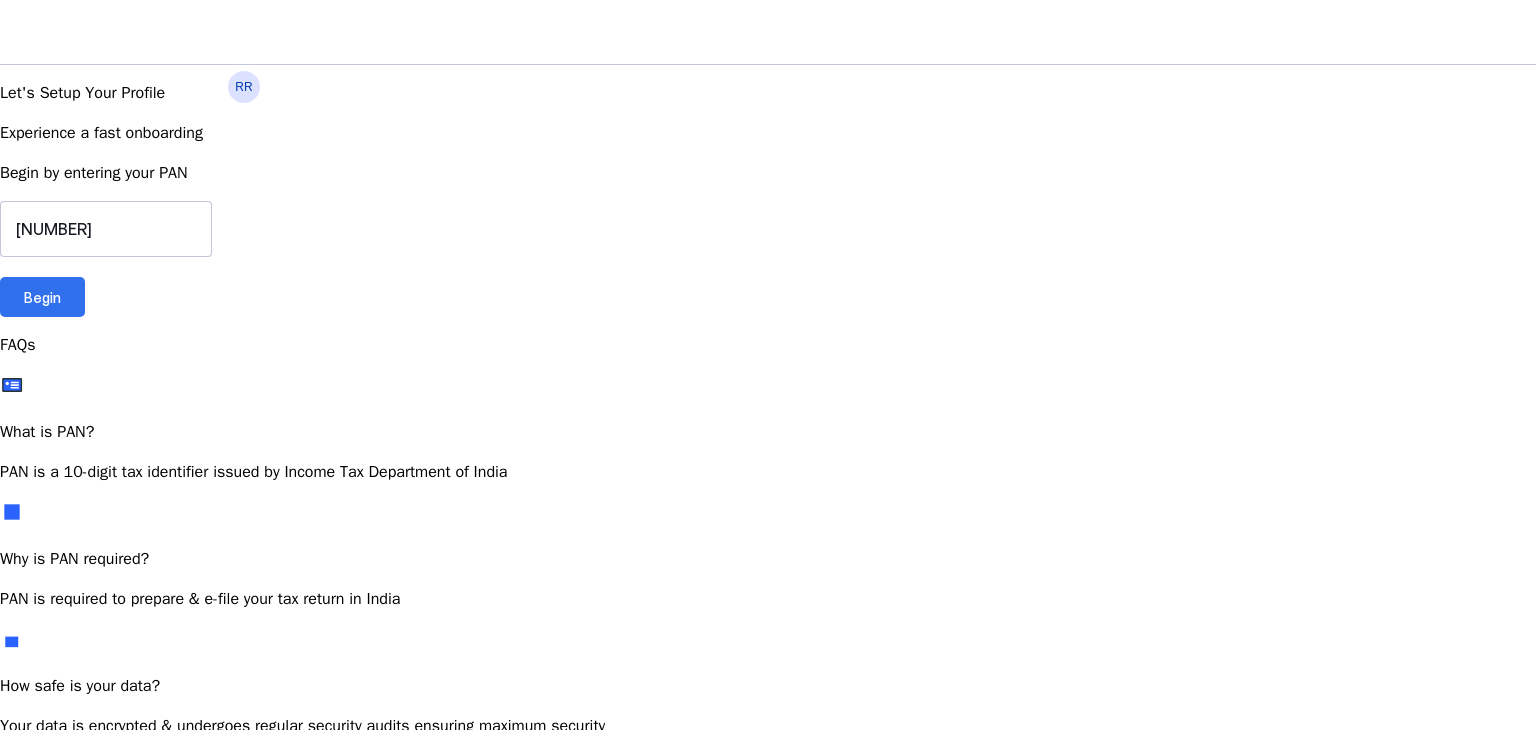 click at bounding box center (42, 297) 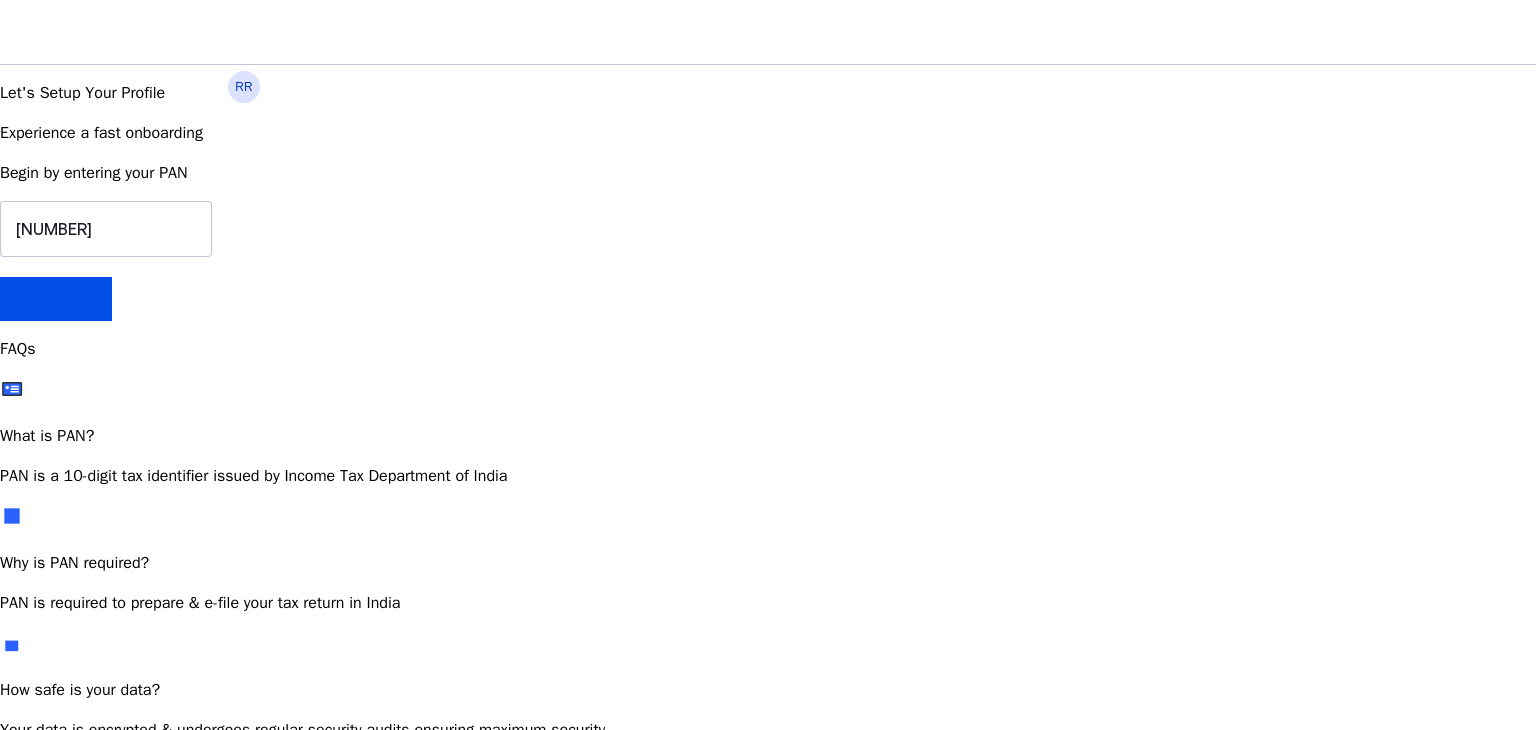 click on "[NUMBER]" at bounding box center (768, 261) 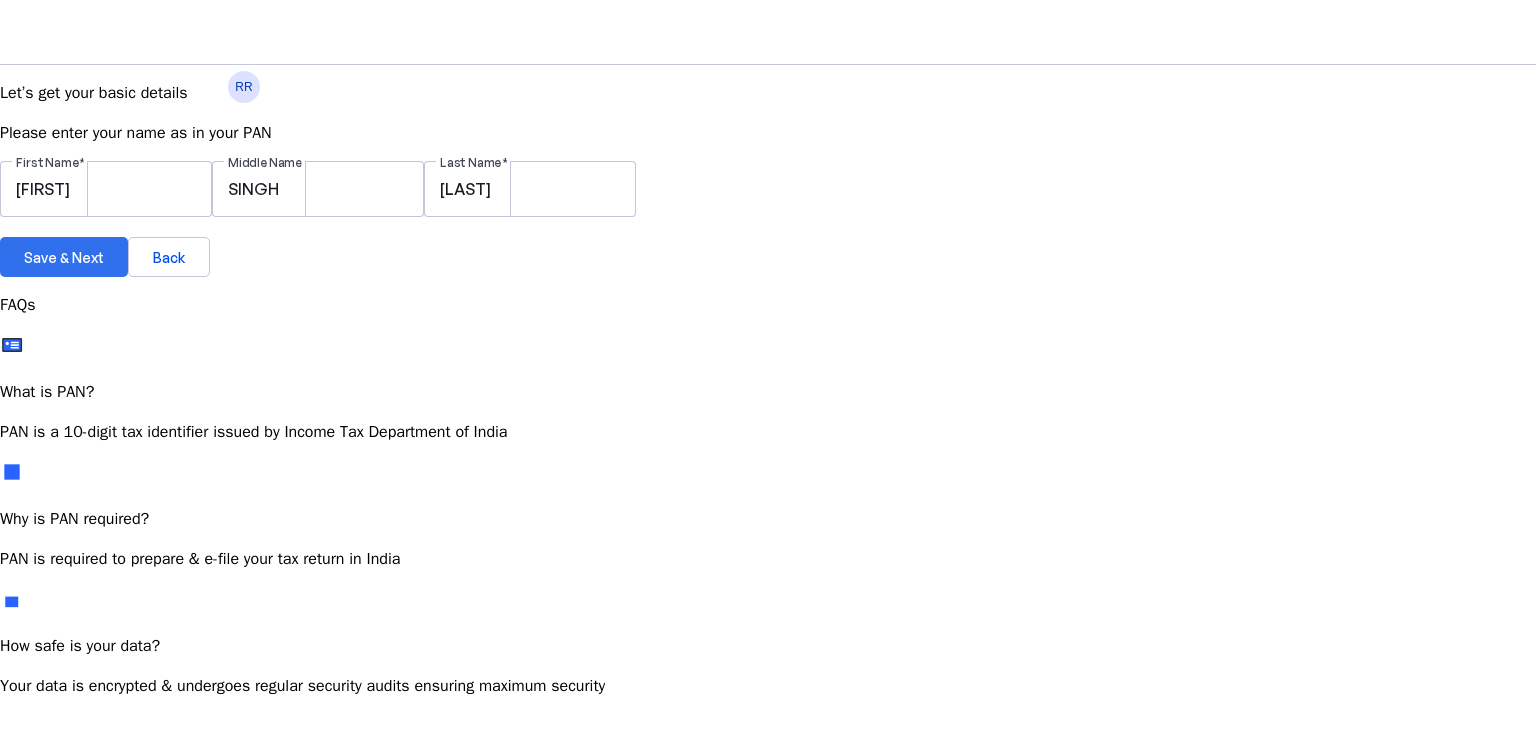 click on "Save & Next" at bounding box center [64, 257] 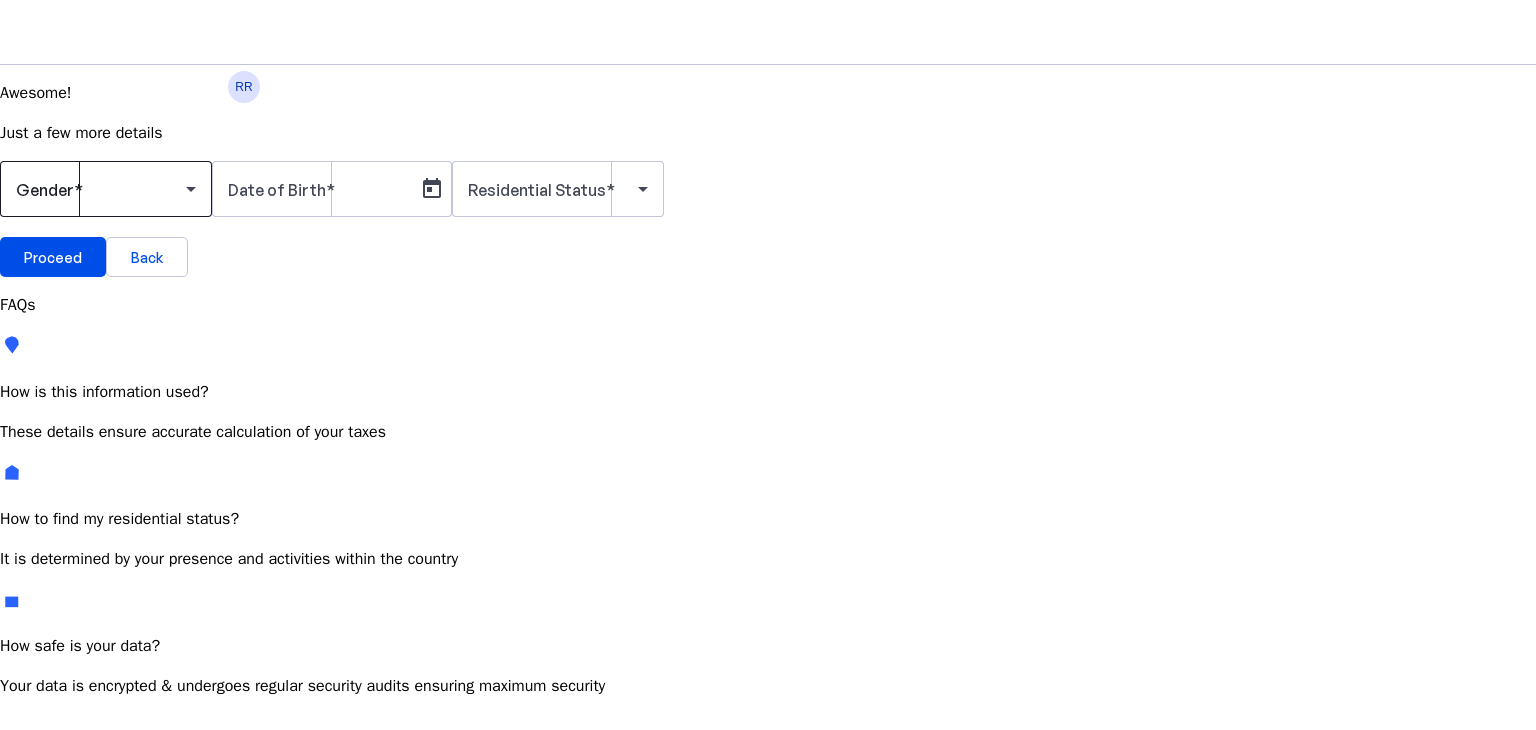 click at bounding box center [106, 189] 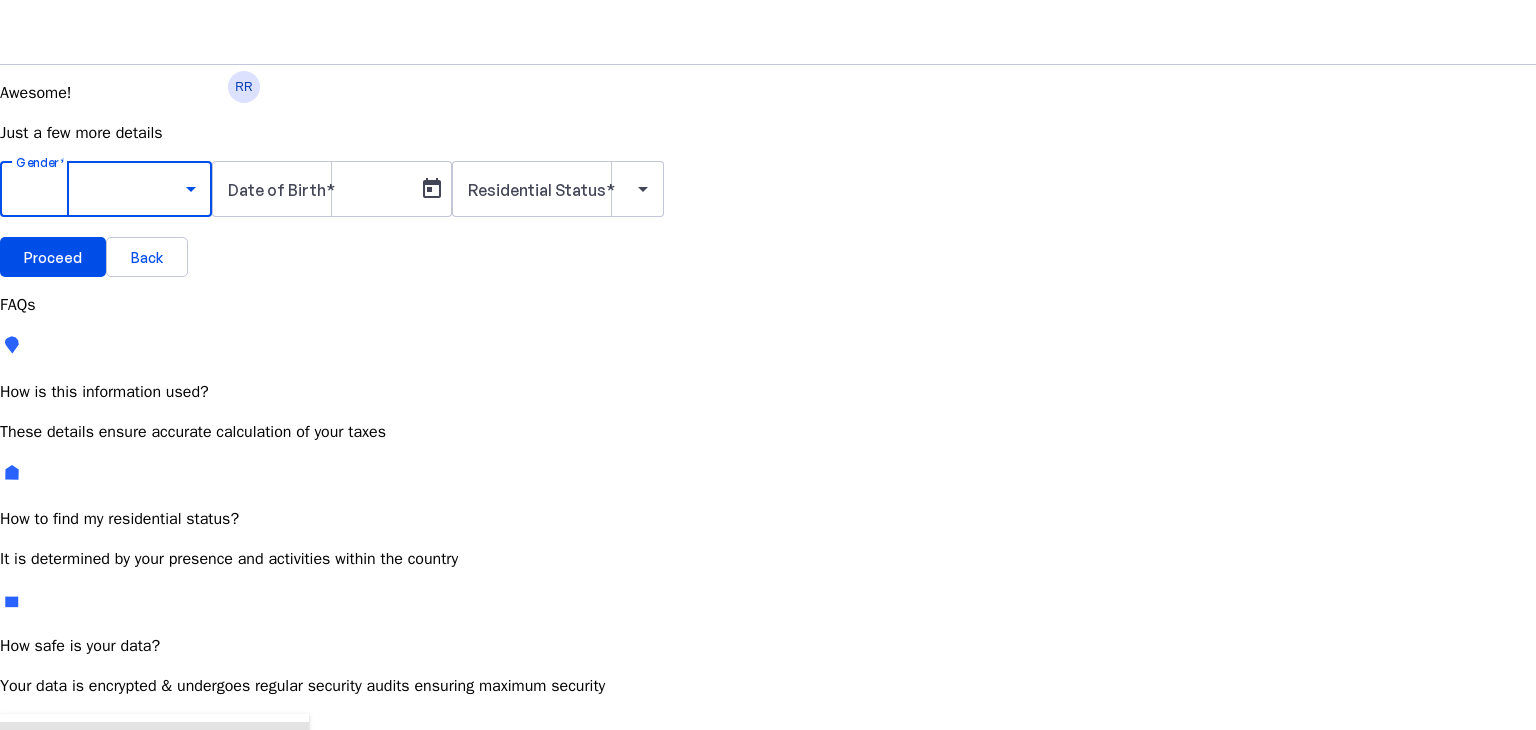 click on "Male" at bounding box center [154, 746] 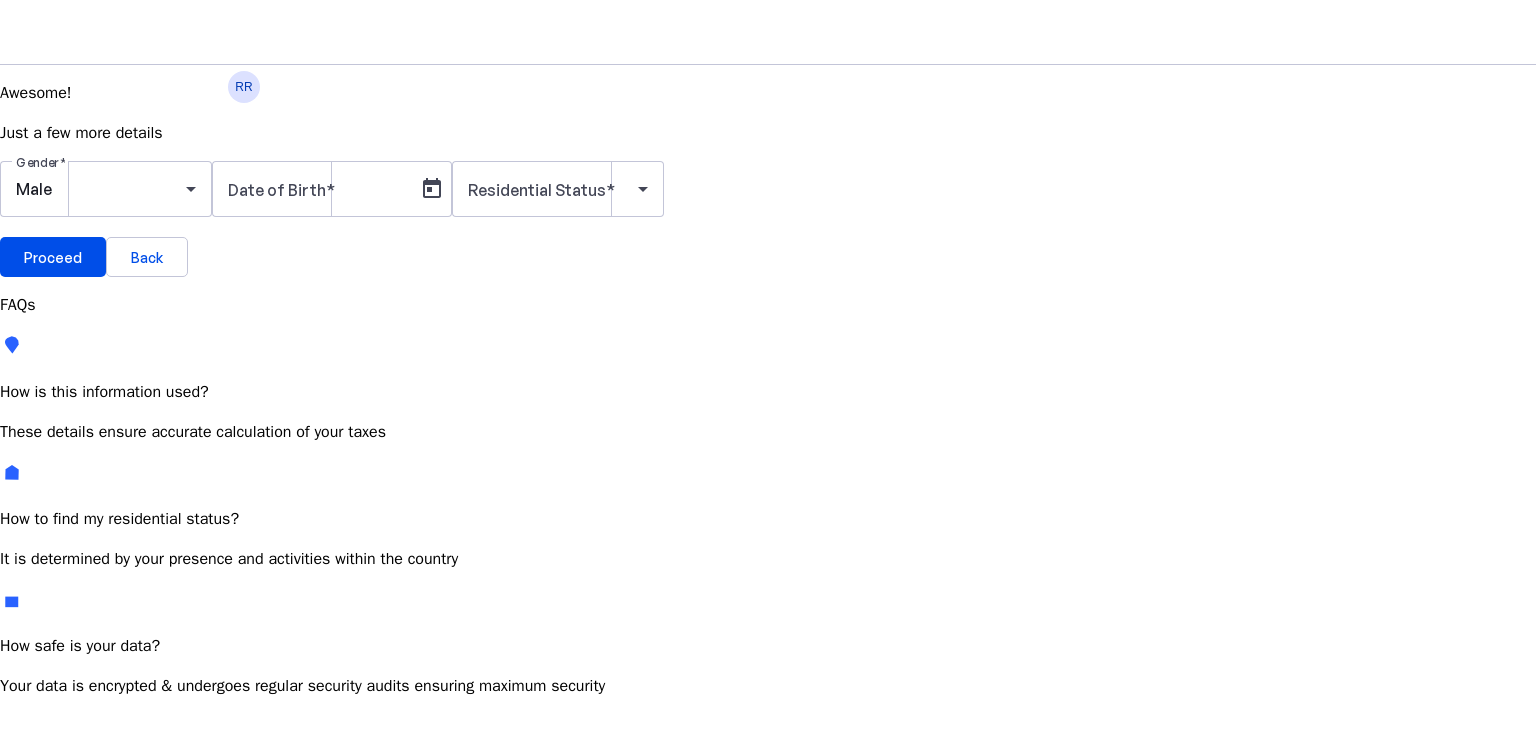 click at bounding box center [318, 189] 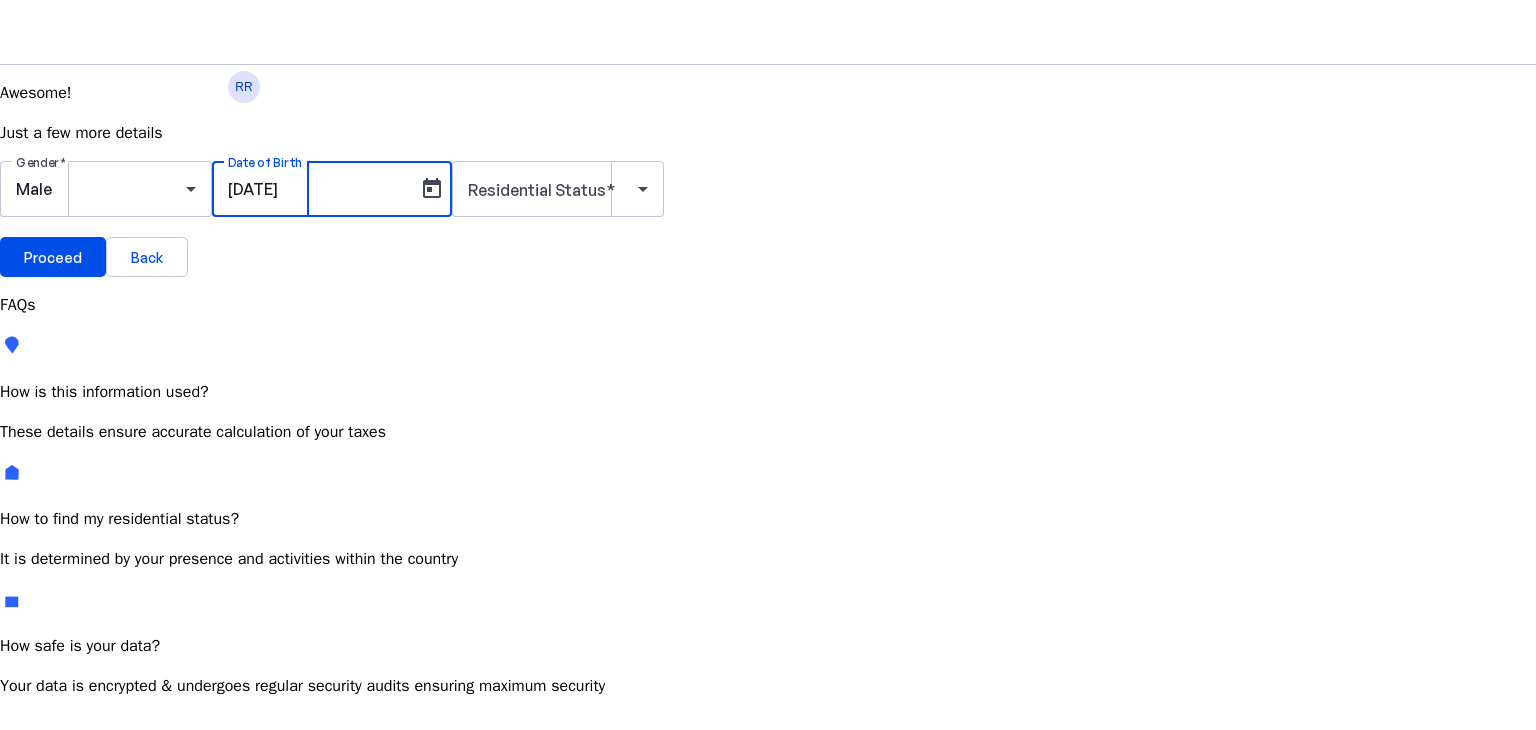 type on "[DATE]" 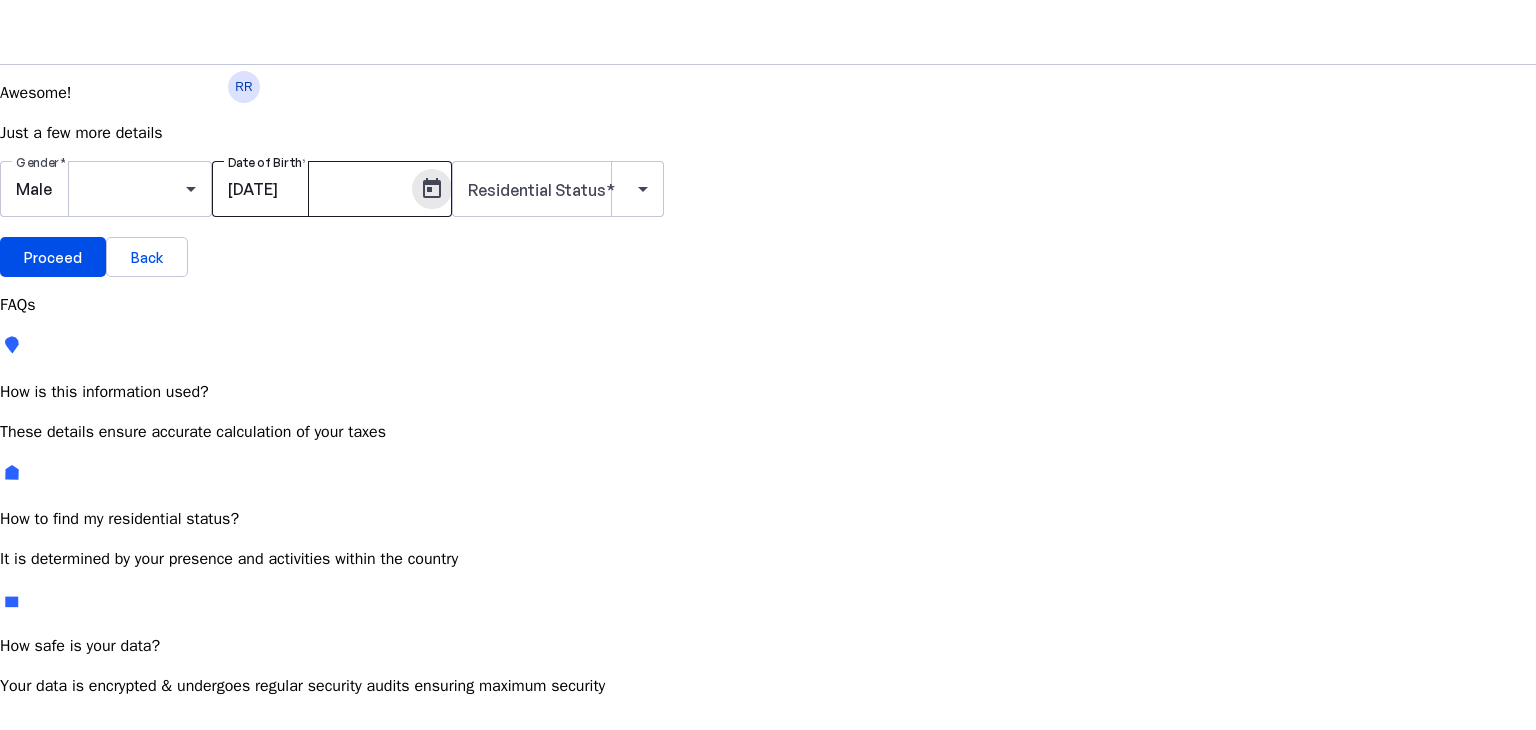 type 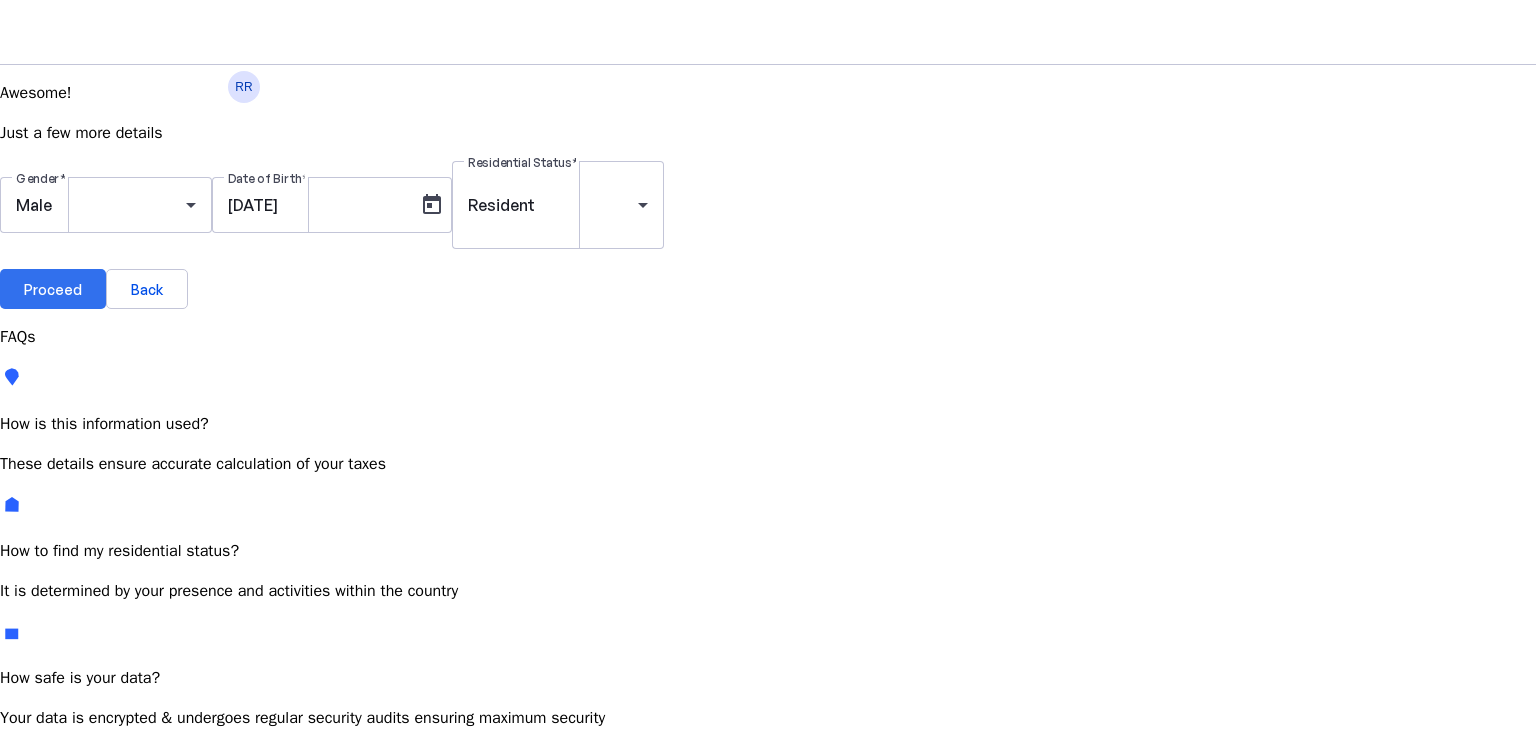 click at bounding box center (53, 289) 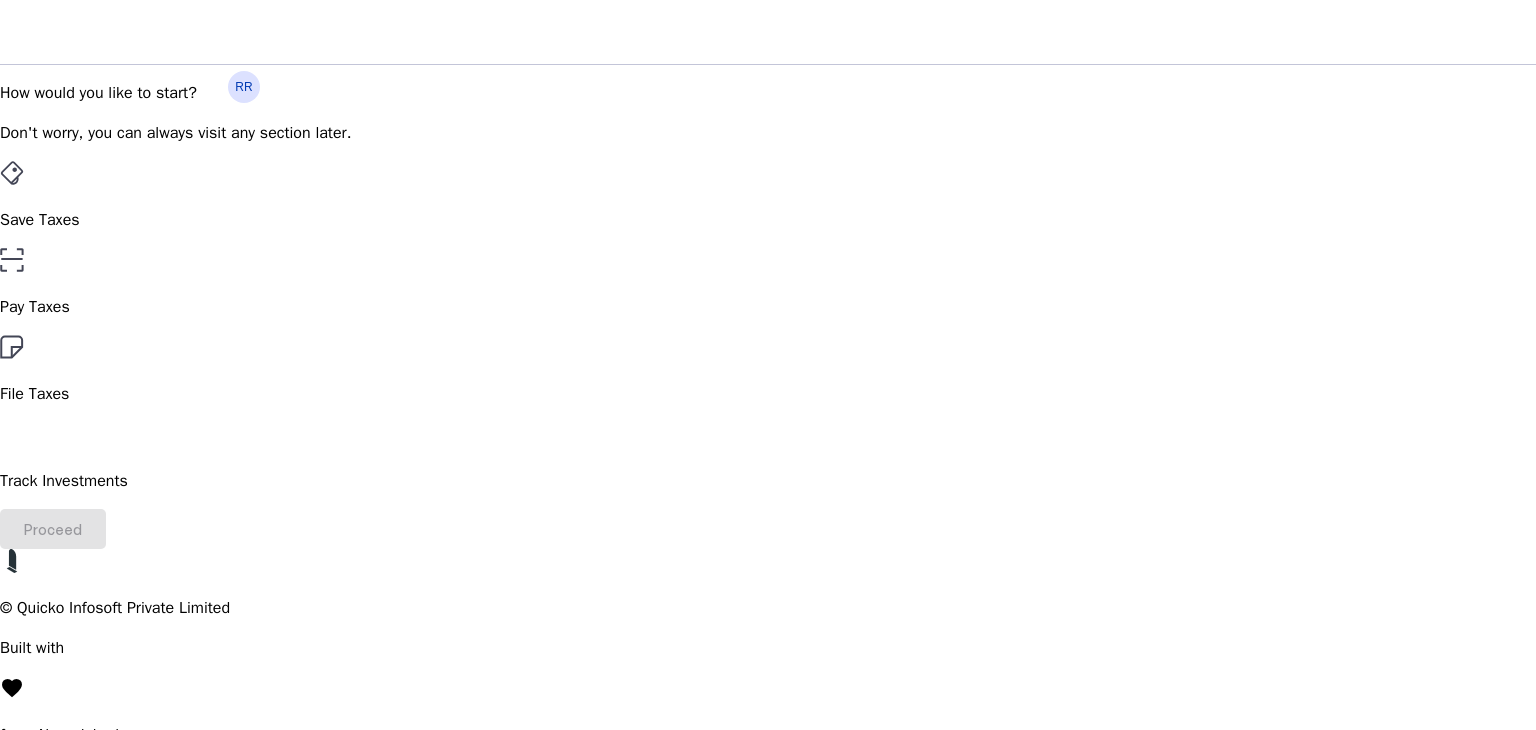 click on "Save Taxes" at bounding box center (768, 196) 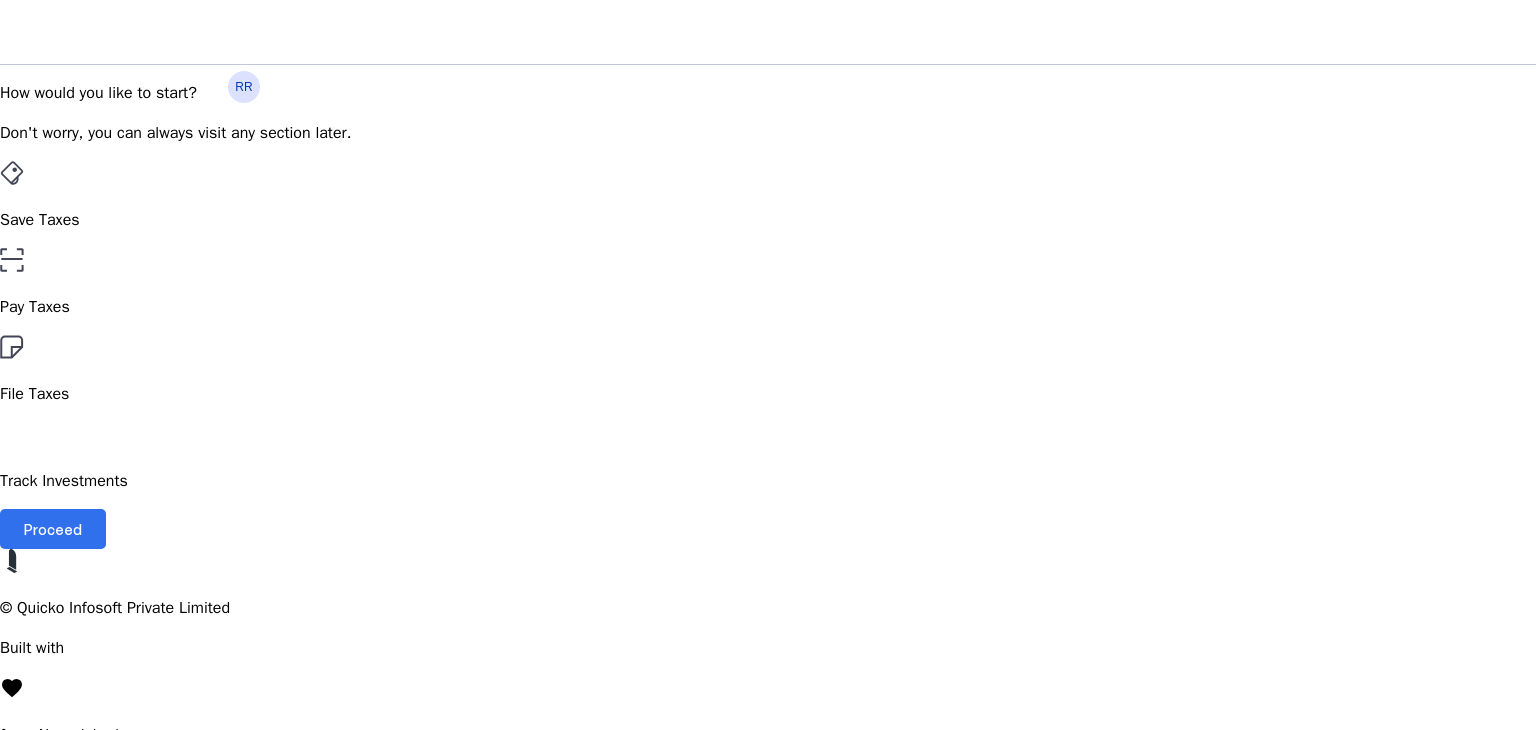 click on "Proceed" at bounding box center (53, 529) 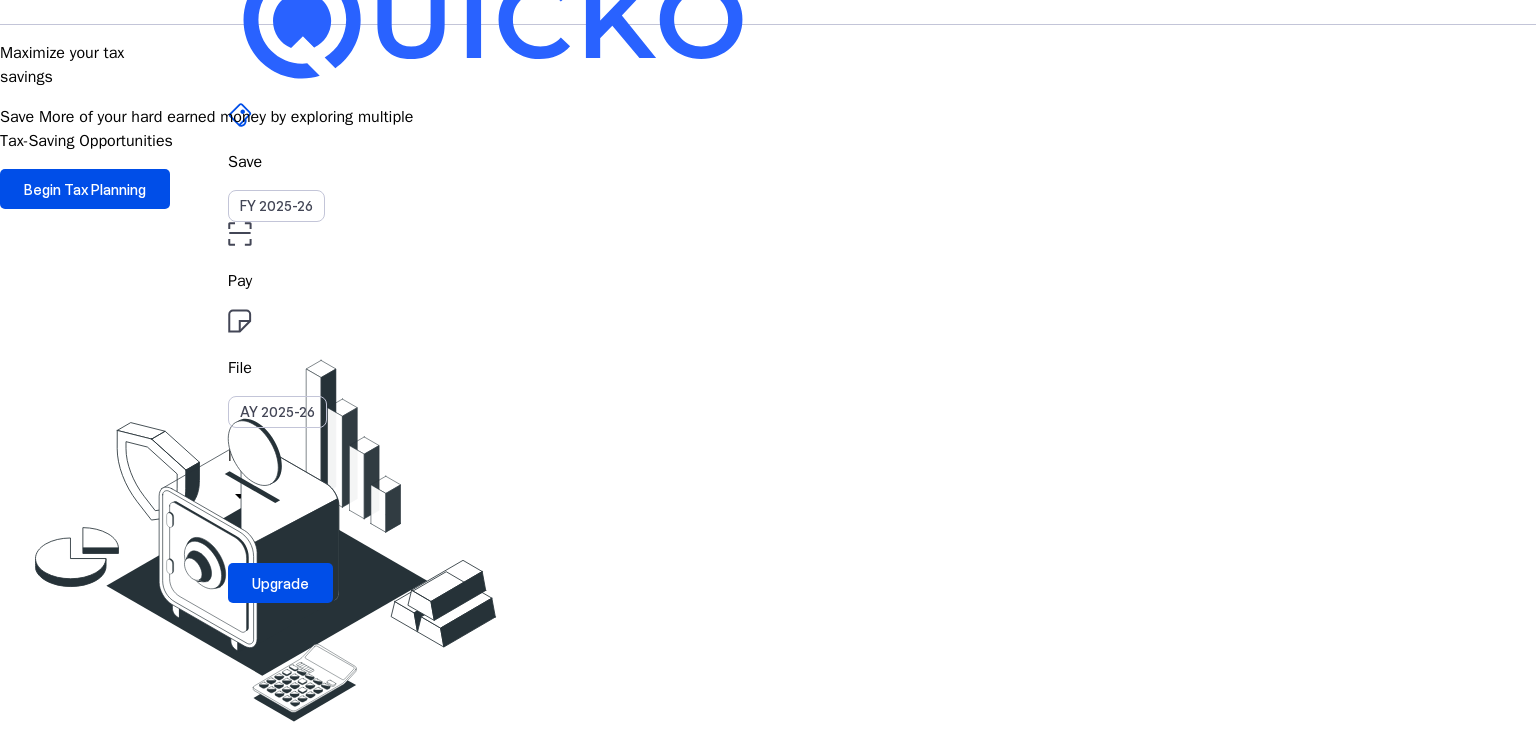 scroll, scrollTop: 0, scrollLeft: 0, axis: both 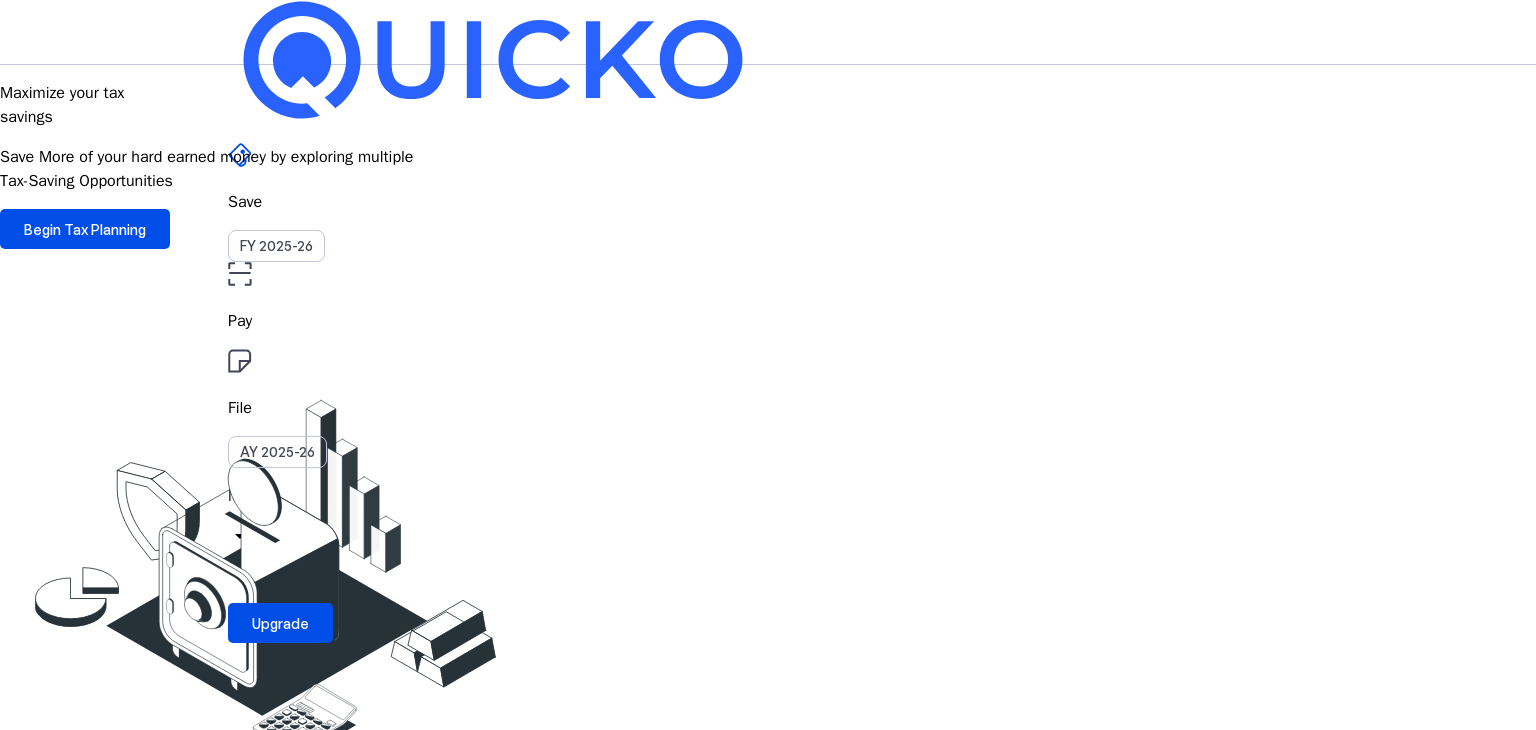click on "More" at bounding box center (768, 496) 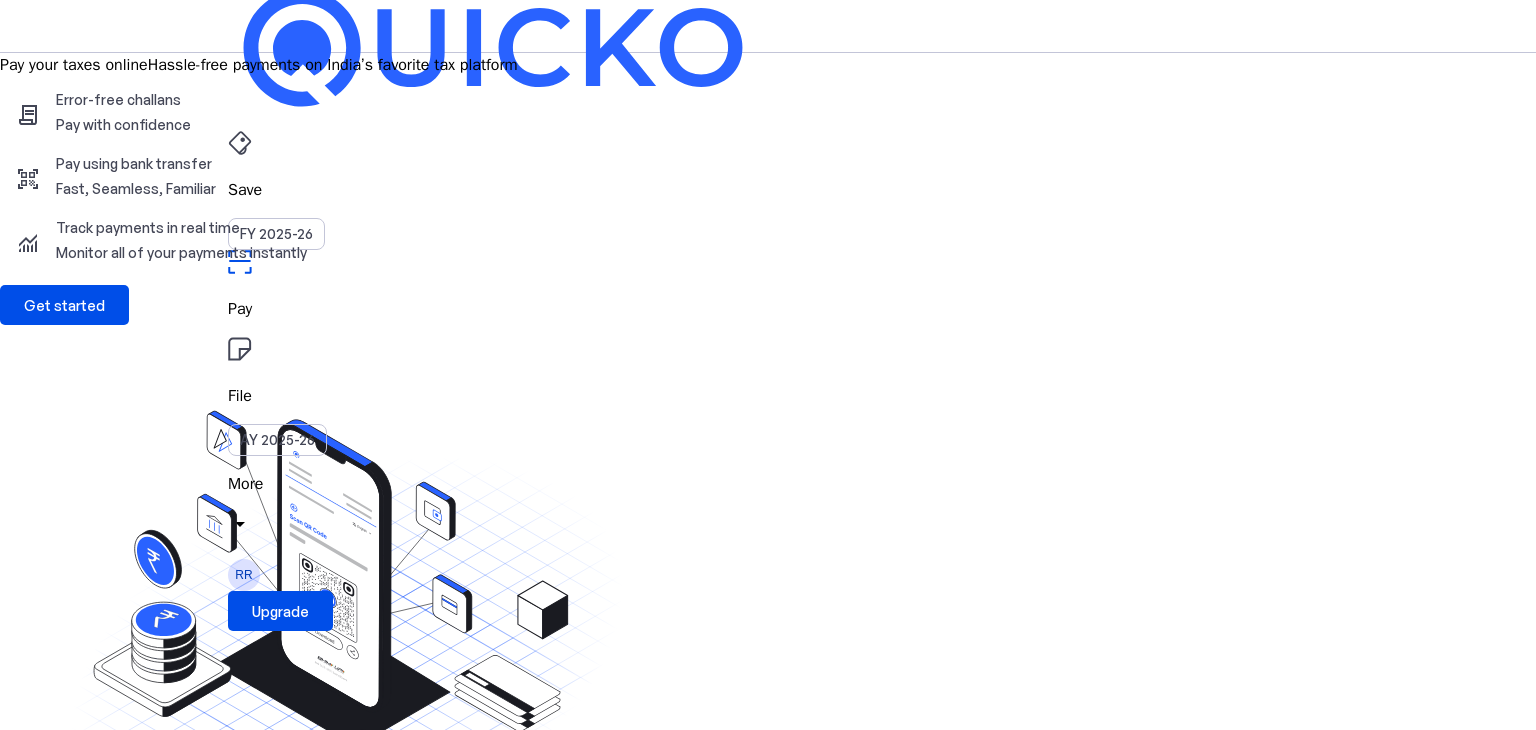 scroll, scrollTop: 12, scrollLeft: 0, axis: vertical 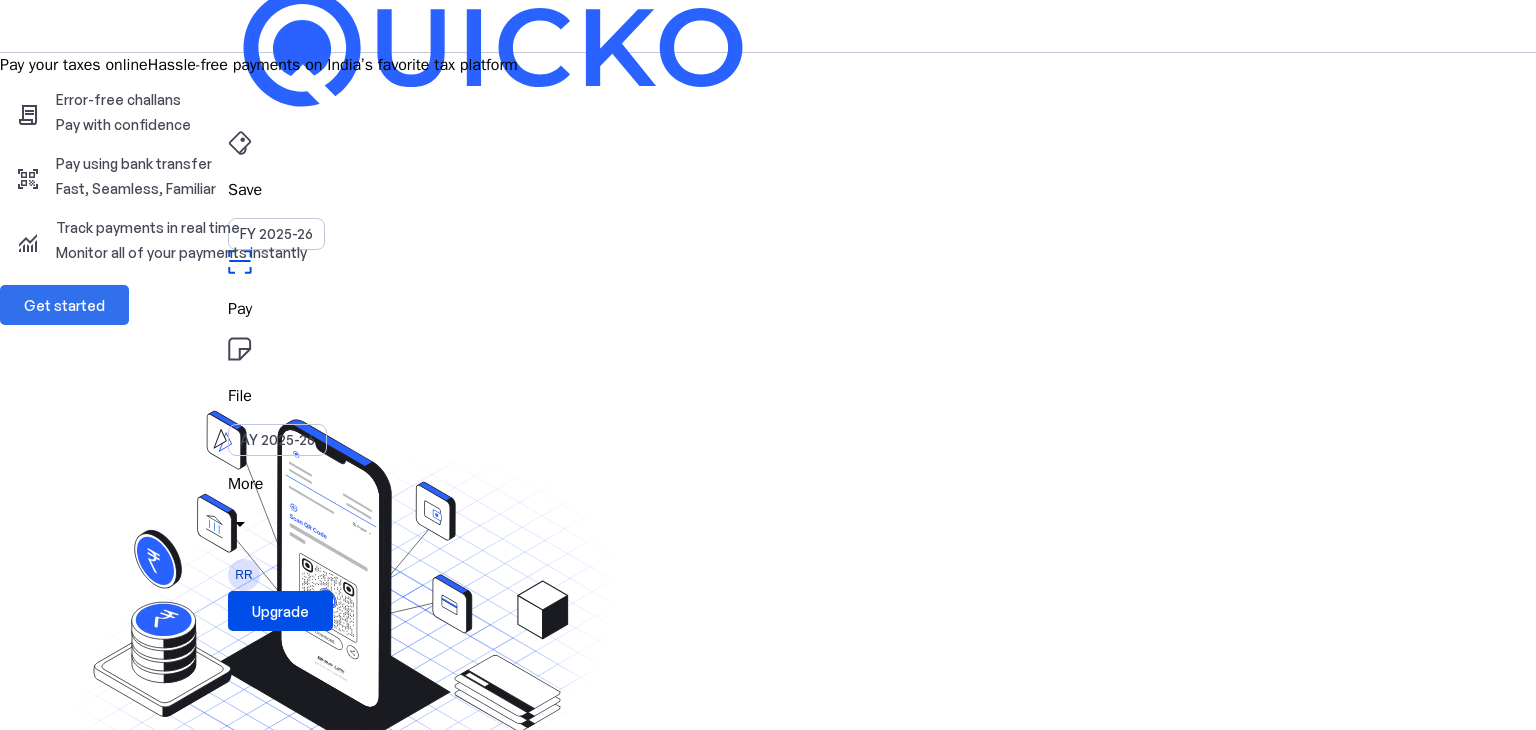 click at bounding box center [64, 305] 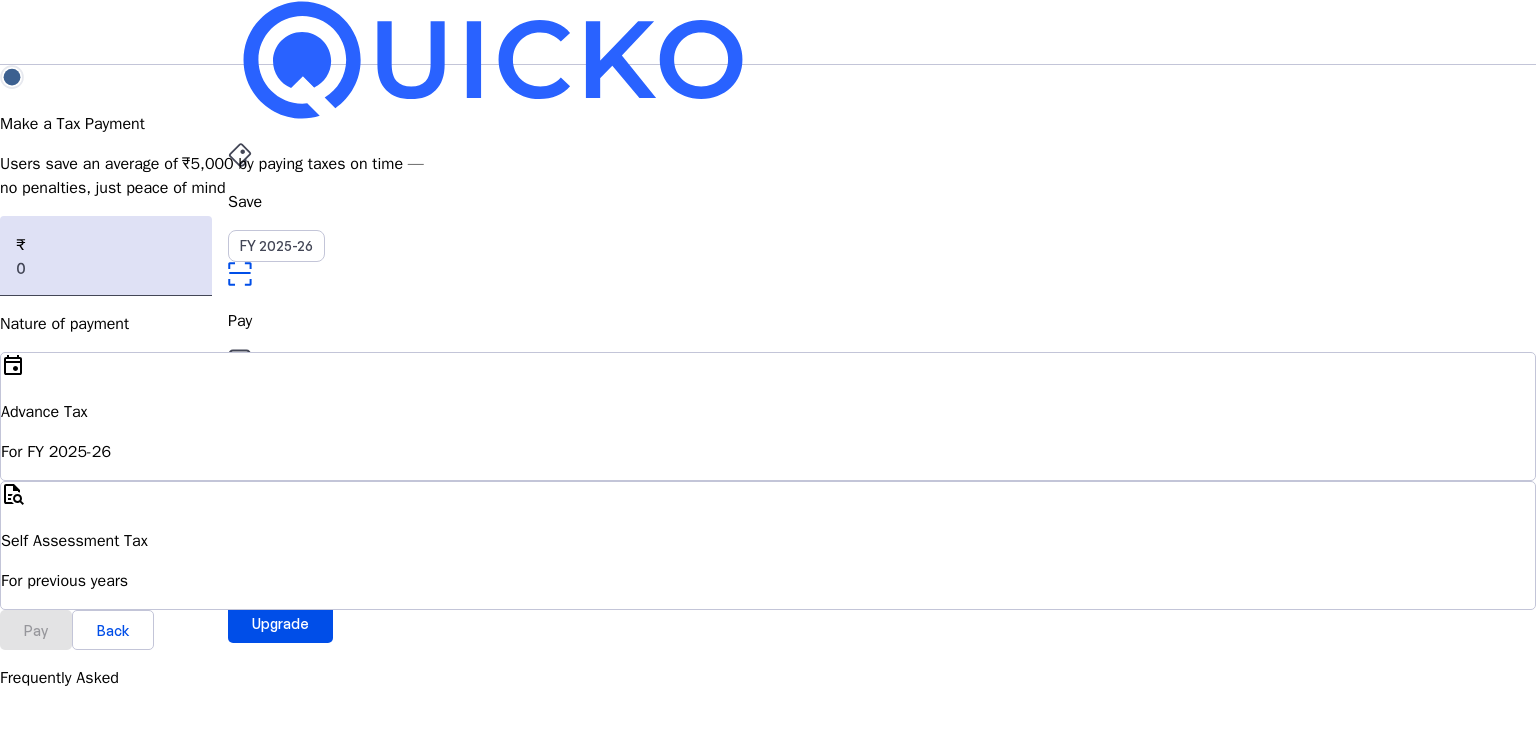 click on "For previous years" at bounding box center (768, 452) 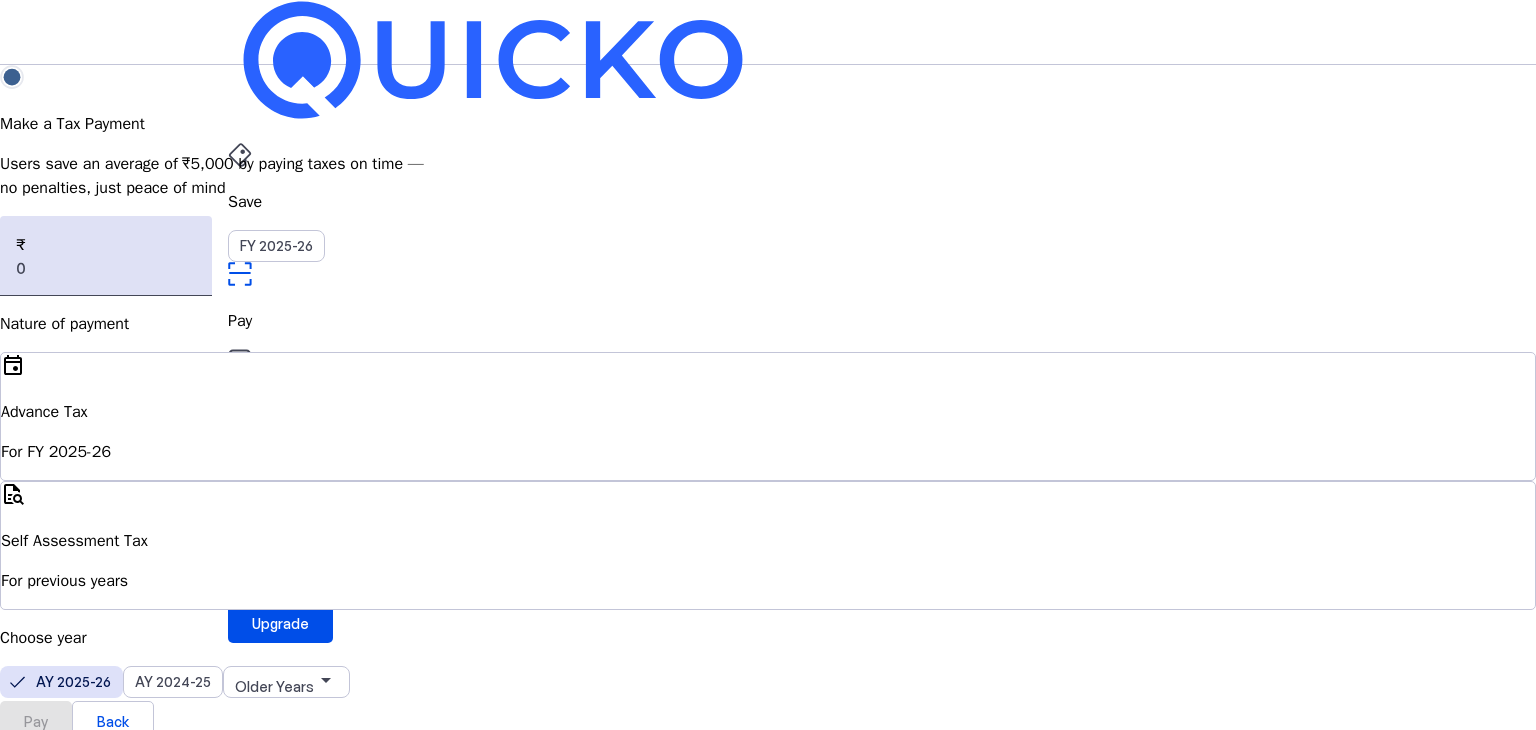 click on "event Advance Tax For FY 2025-26" at bounding box center (768, 416) 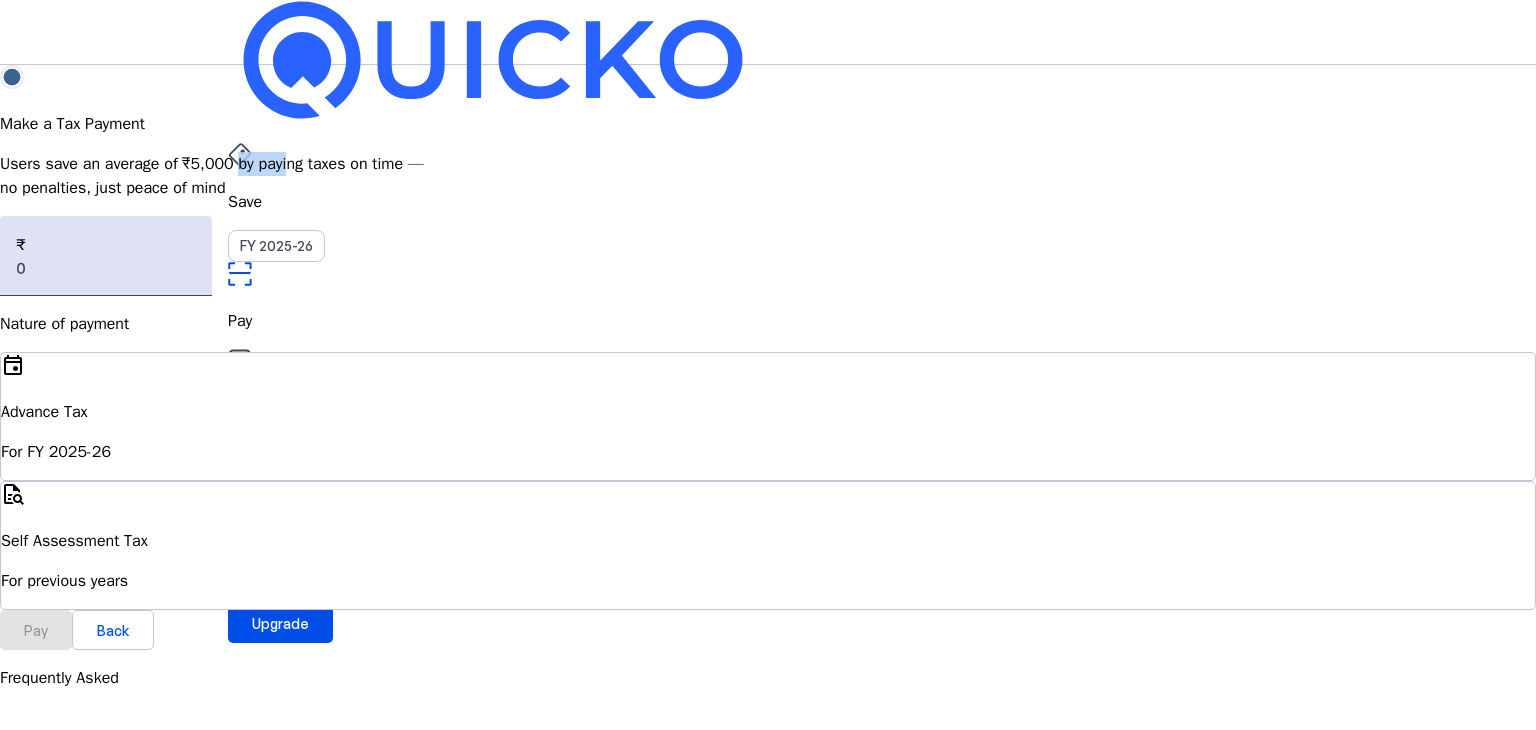 drag, startPoint x: 467, startPoint y: 233, endPoint x: 518, endPoint y: 235, distance: 51.0392 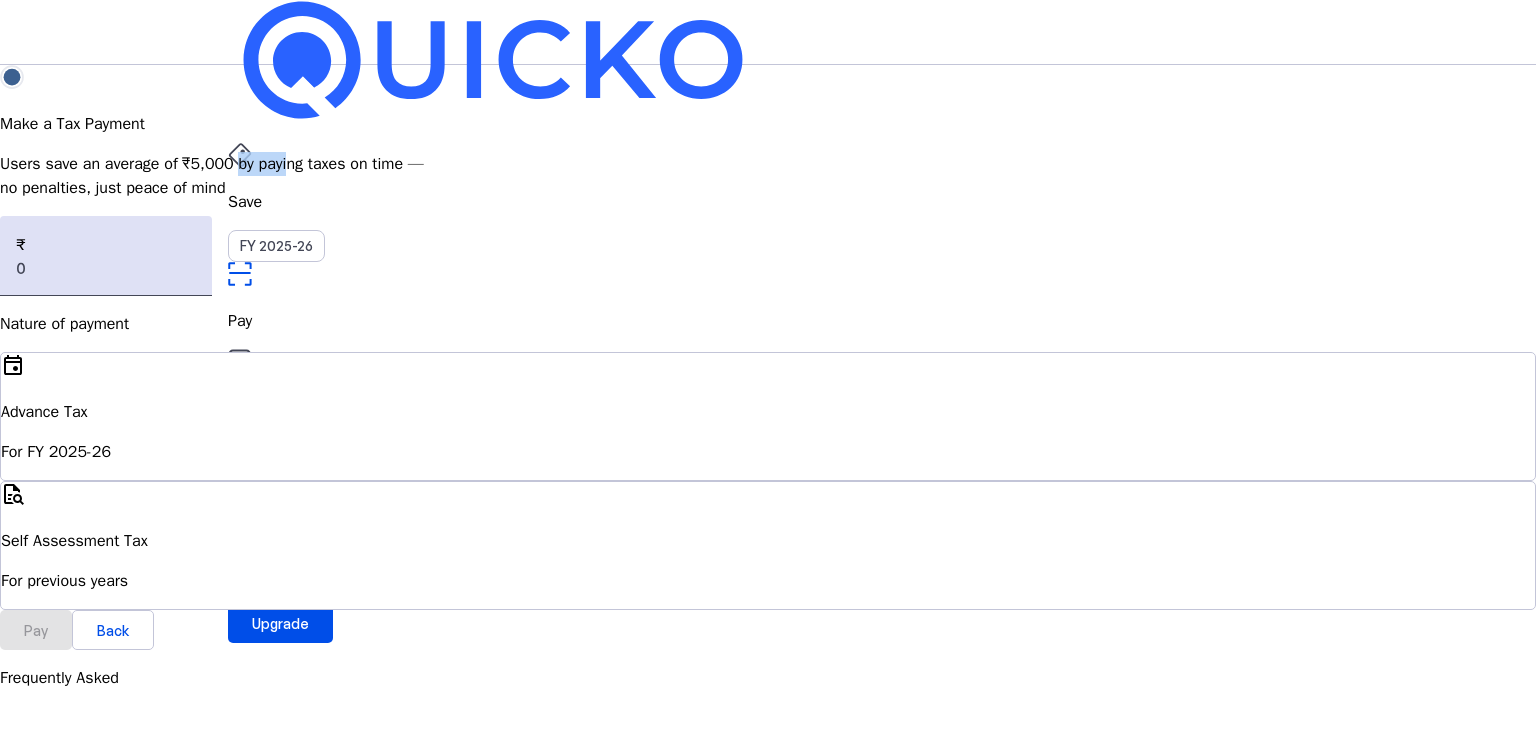 click on "AY 2025-26" at bounding box center (277, 452) 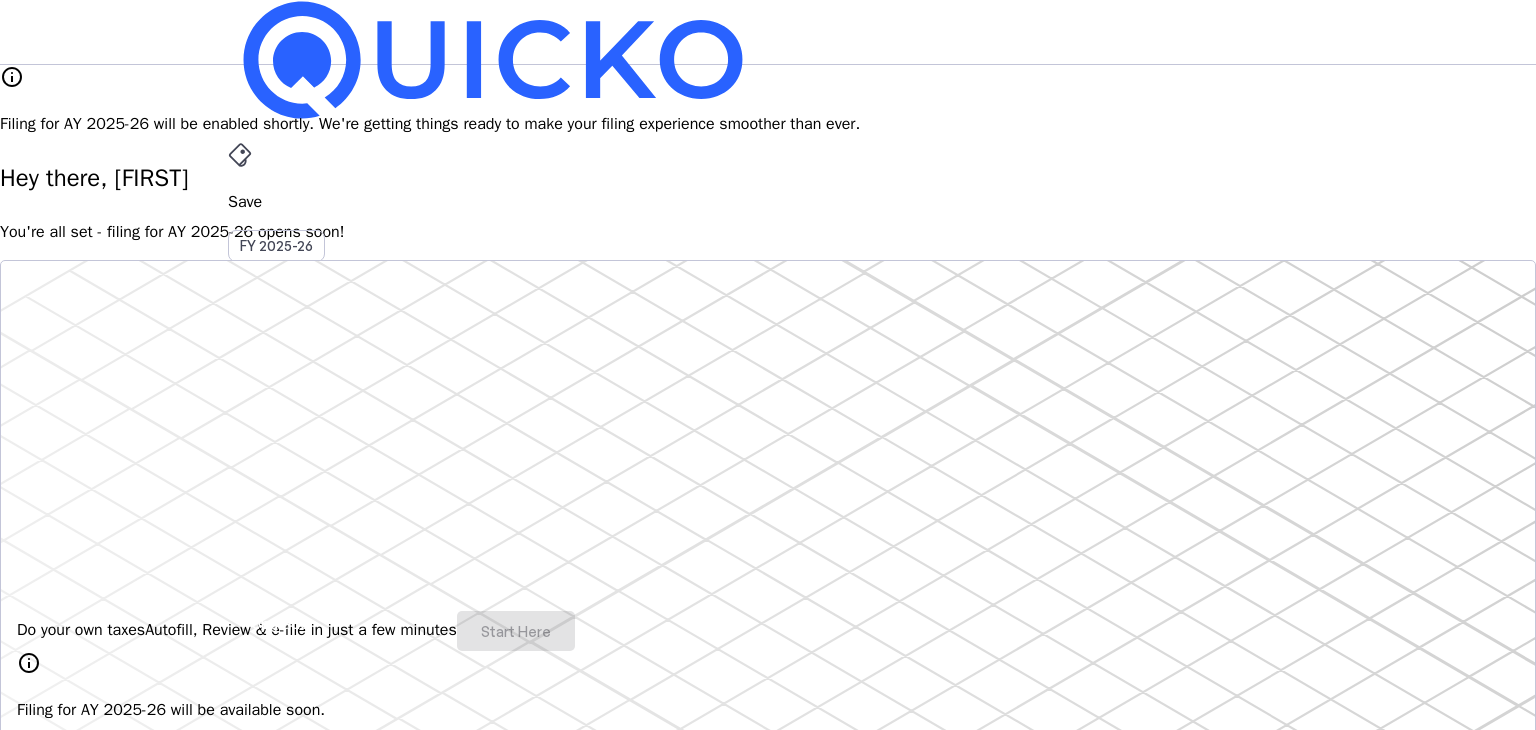 click on "File AY 2025-26" at bounding box center (768, 202) 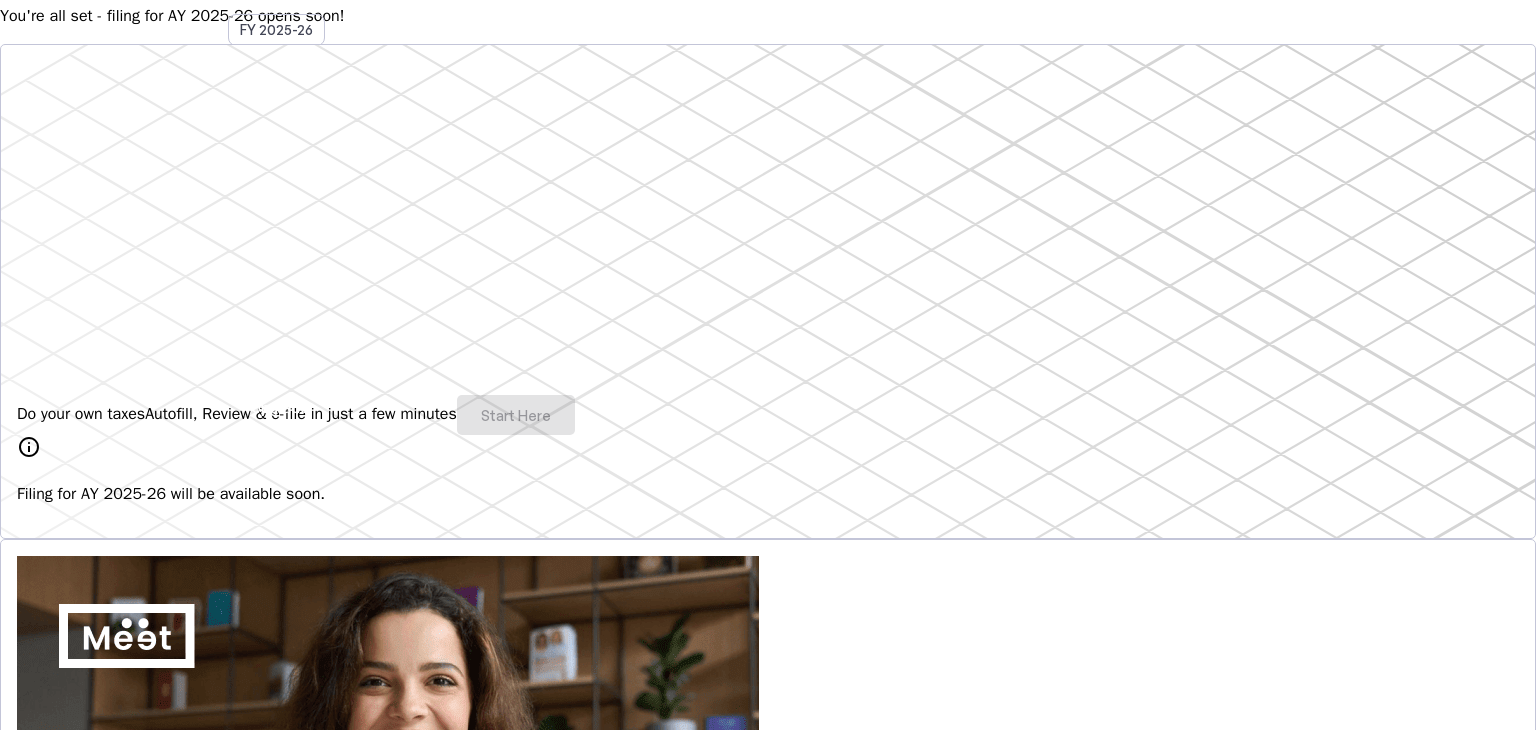 scroll, scrollTop: 222, scrollLeft: 0, axis: vertical 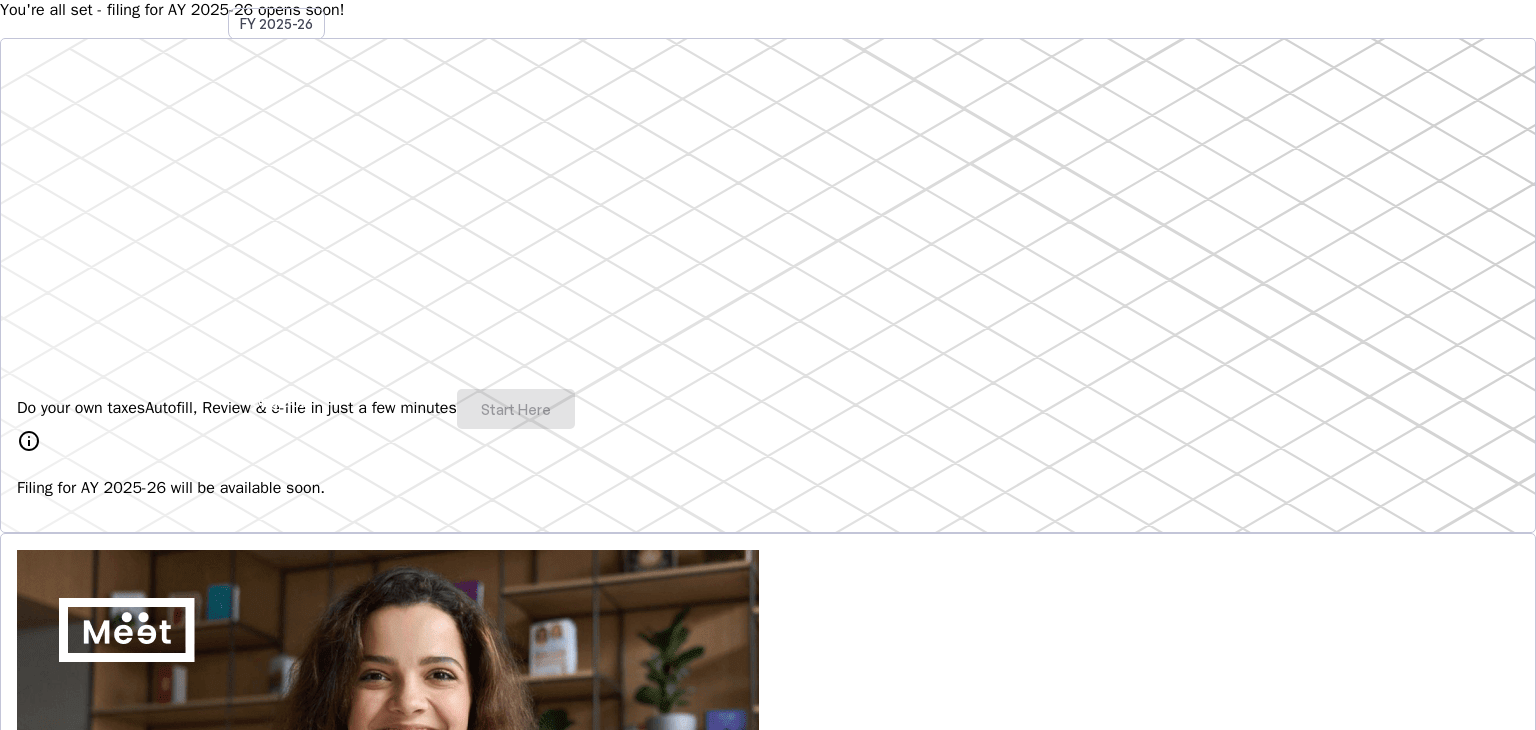 click on "Do your own taxes   Autofill, Review & e-file in just a few minutes   Start Here" at bounding box center [768, 409] 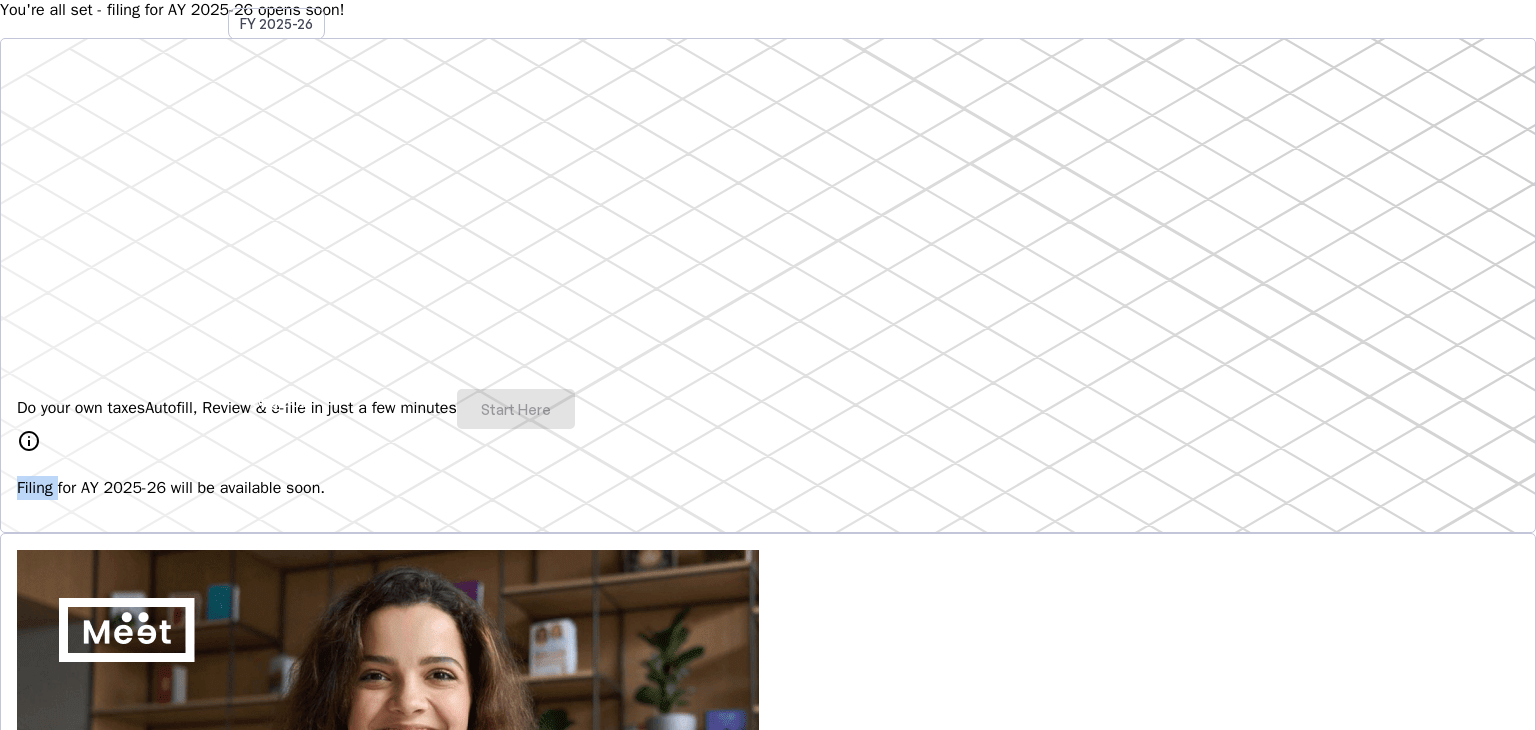 click on "Do your own taxes   Autofill, Review & e-file in just a few minutes   Start Here" at bounding box center (768, 409) 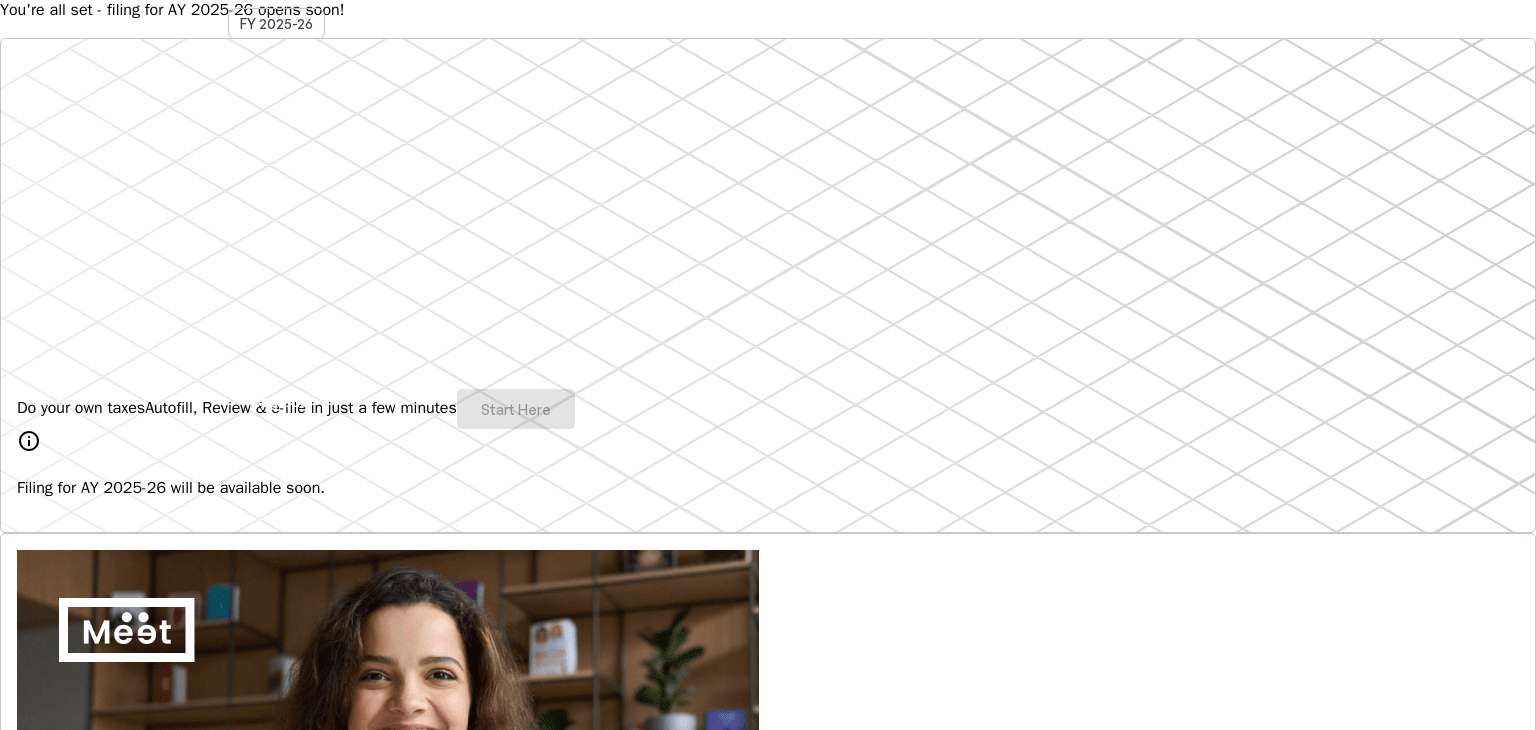 click on "Do your own taxes   Autofill, Review & e-file in just a few minutes   Start Here" at bounding box center (768, 409) 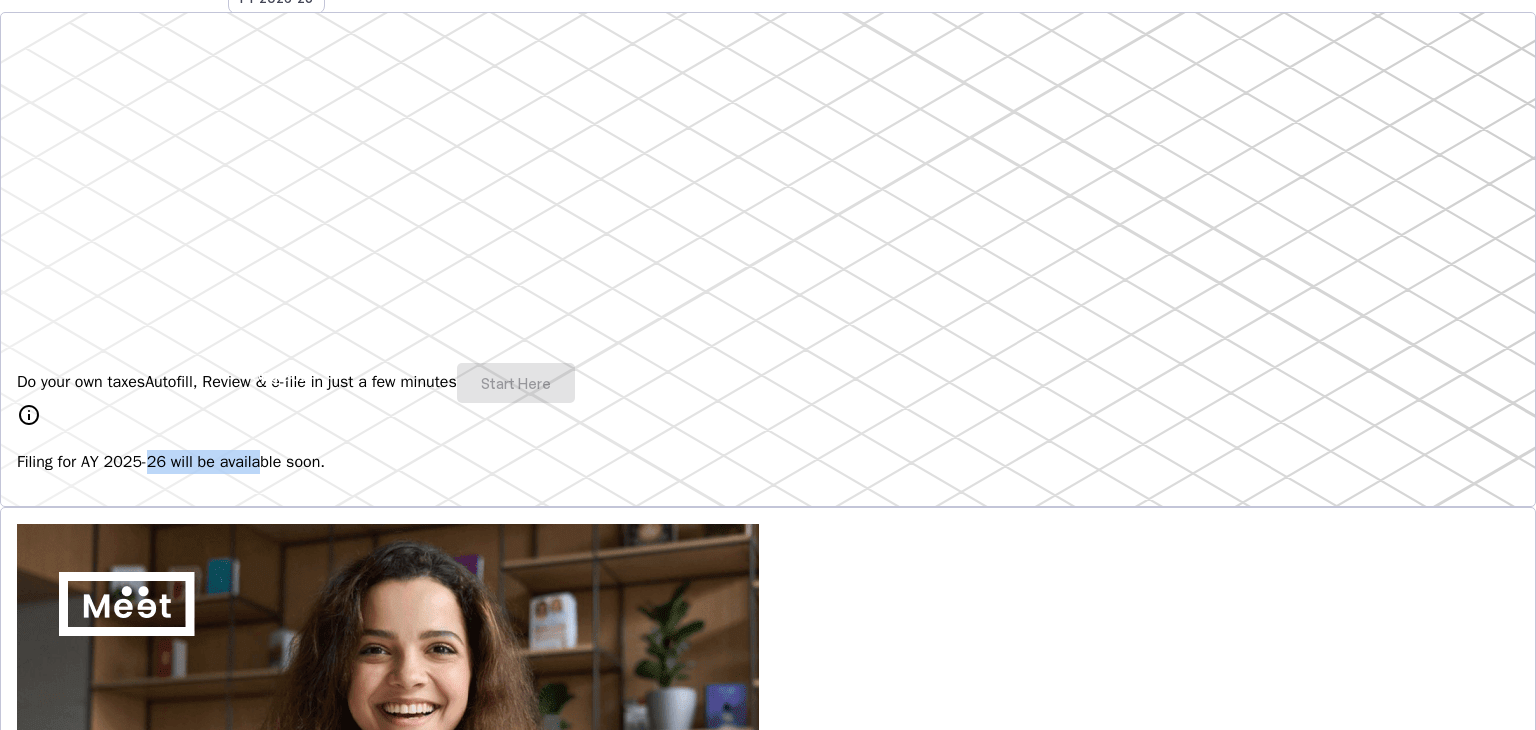 drag, startPoint x: 372, startPoint y: 474, endPoint x: 454, endPoint y: 482, distance: 82.38932 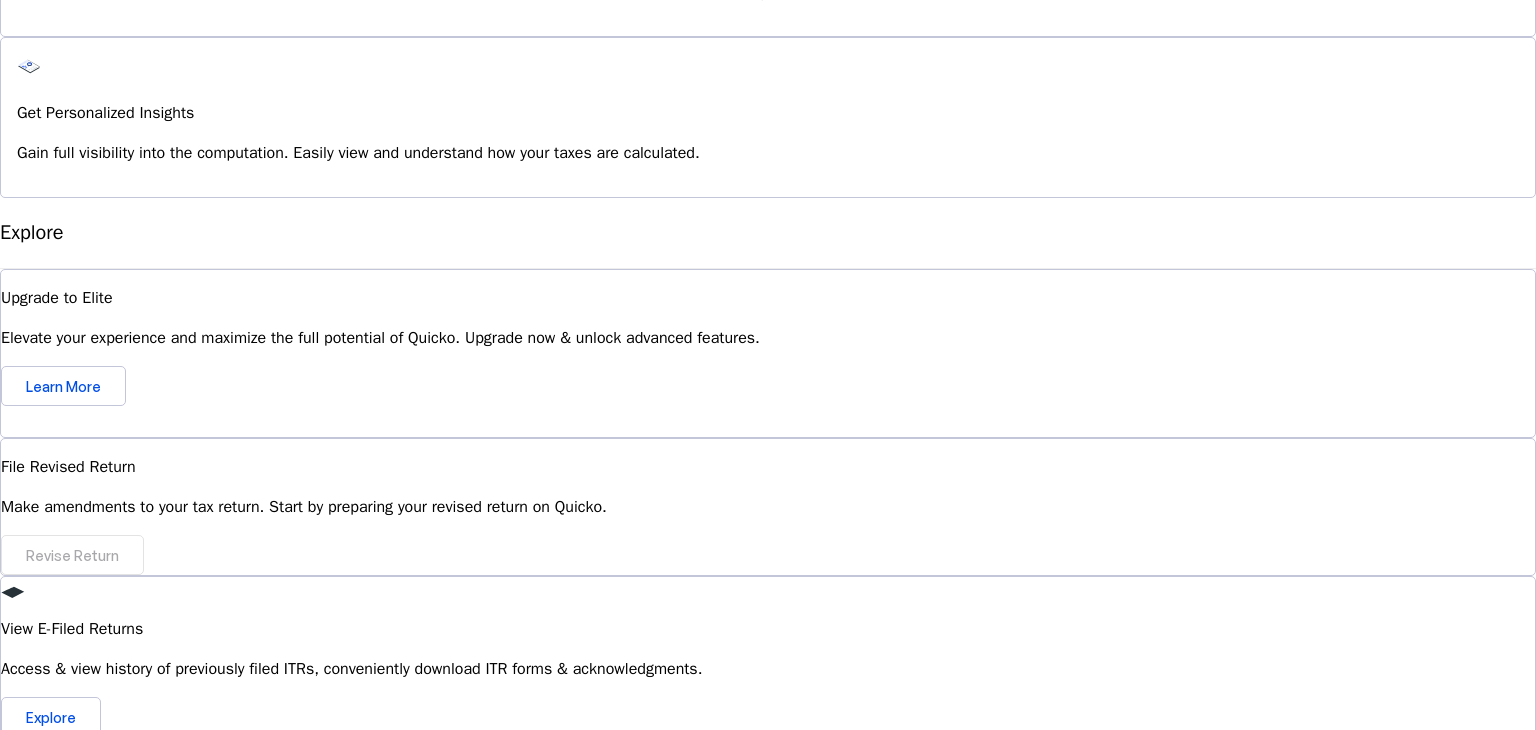 scroll, scrollTop: 1776, scrollLeft: 0, axis: vertical 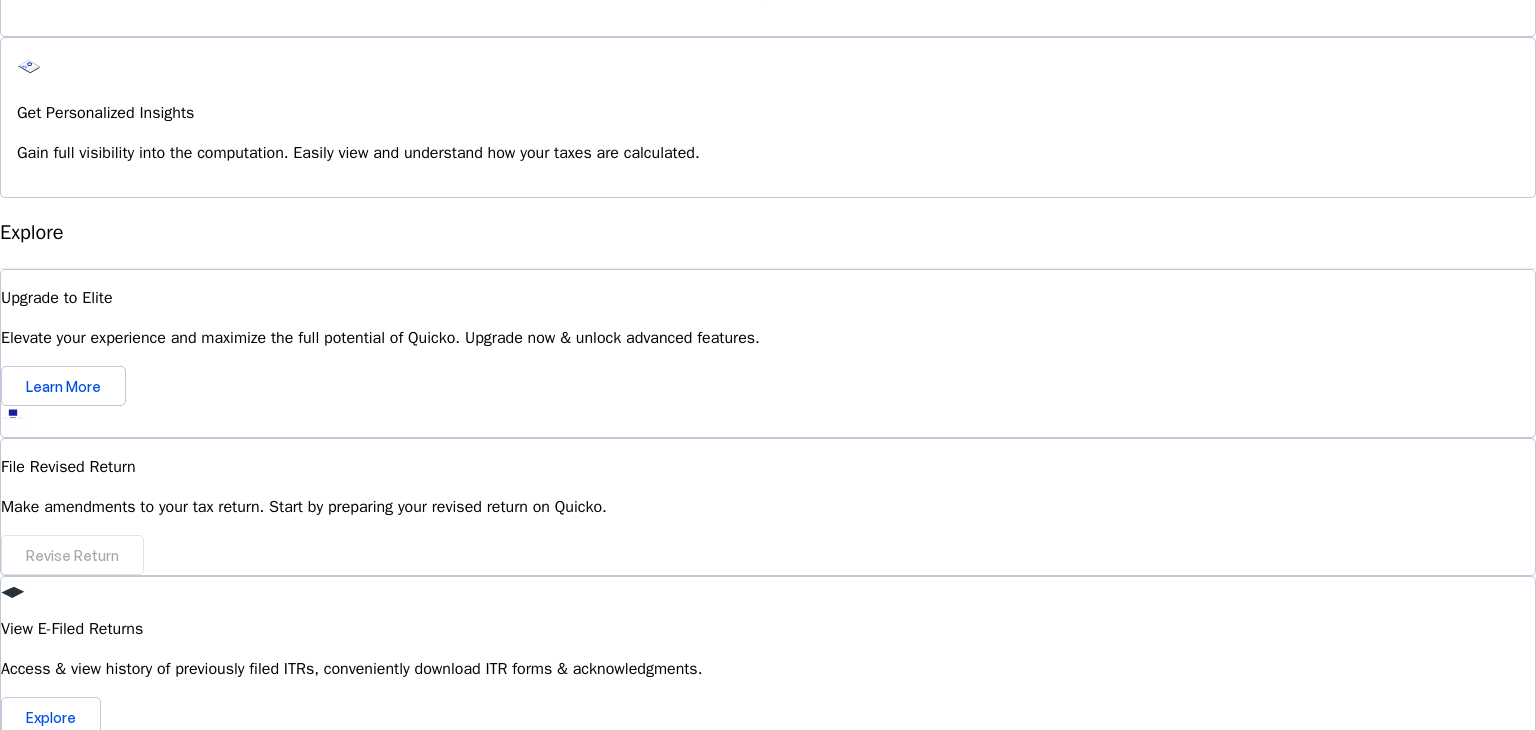 click on "Is my data secure on Quicko?  expand_less" at bounding box center [768, 1008] 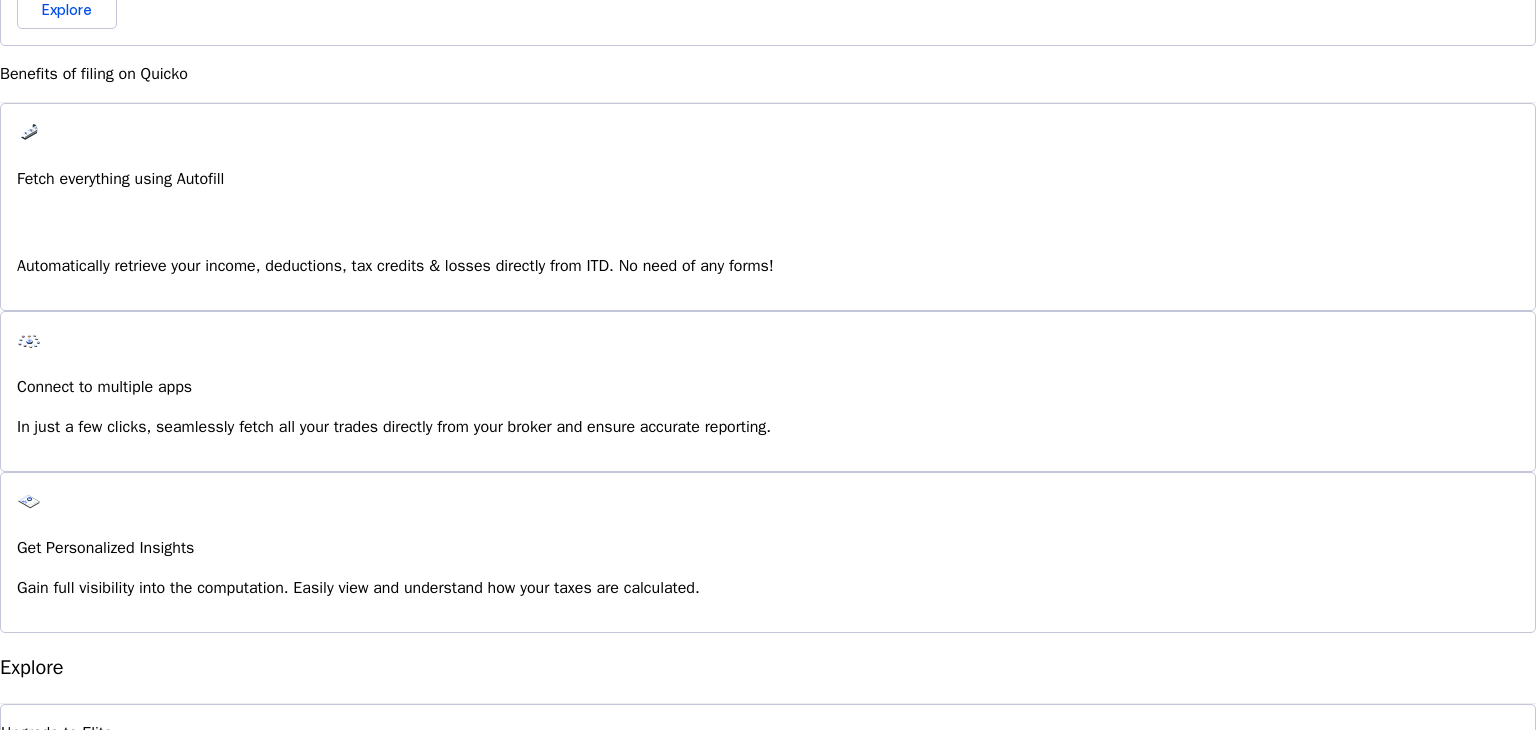 scroll, scrollTop: 1424, scrollLeft: 0, axis: vertical 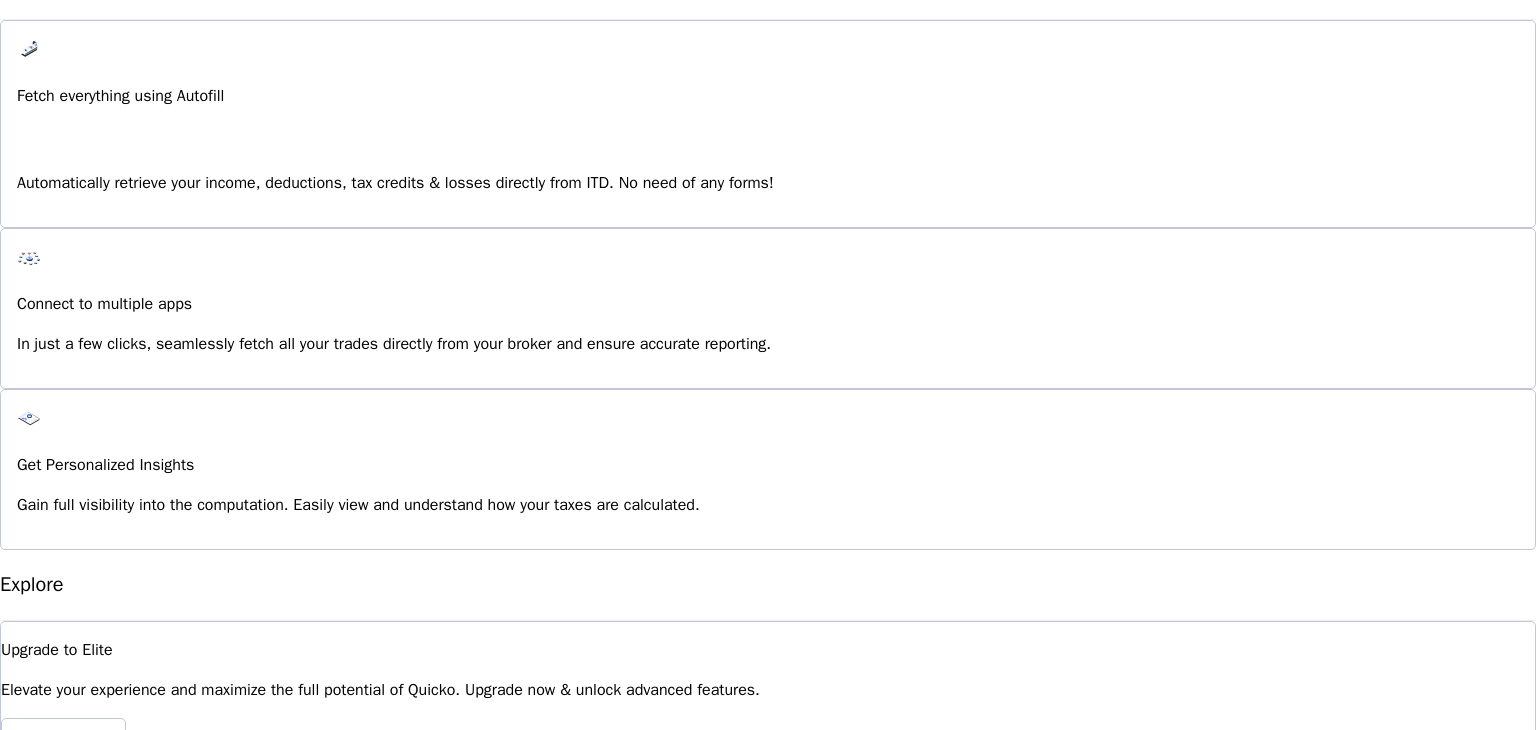 click at bounding box center (73, 1231) 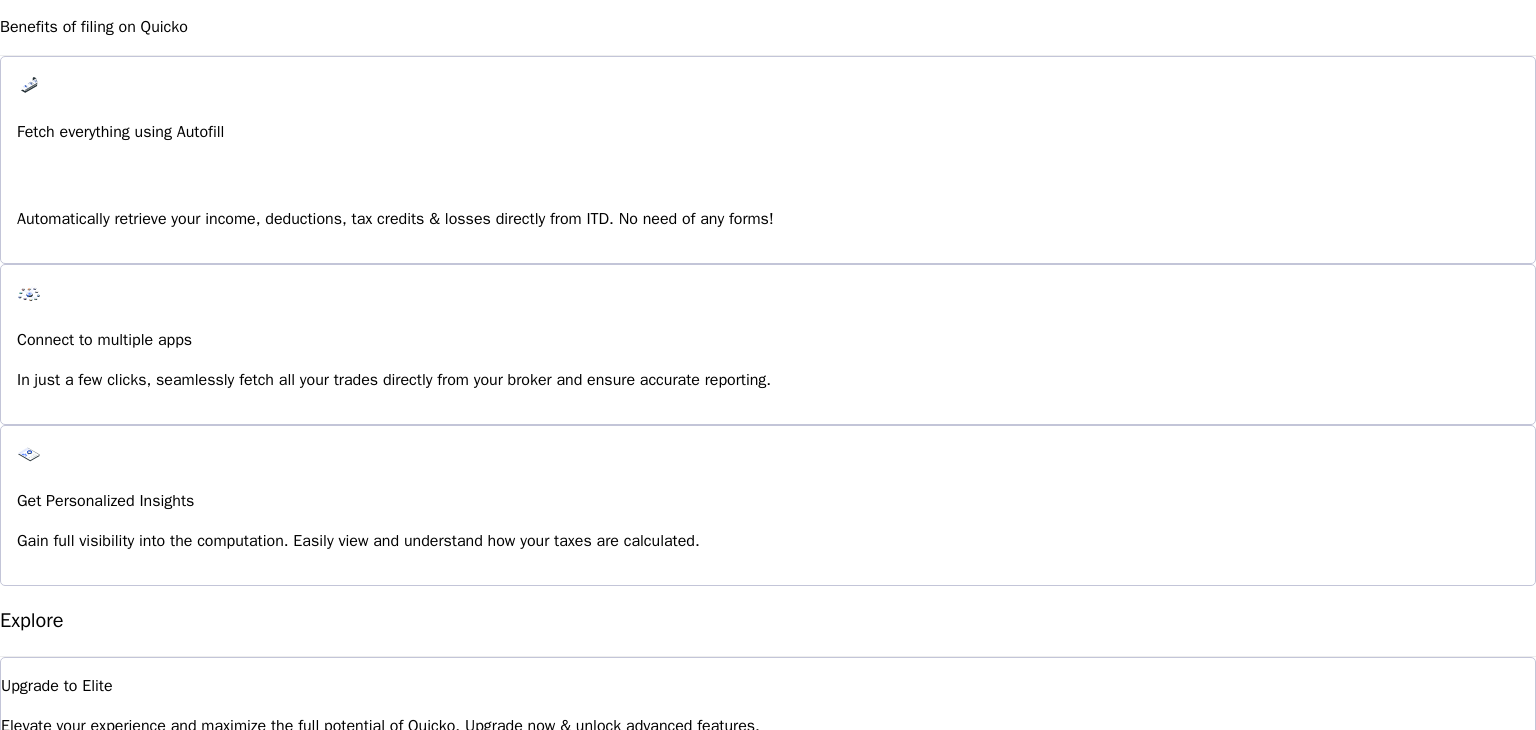 scroll, scrollTop: 1388, scrollLeft: 0, axis: vertical 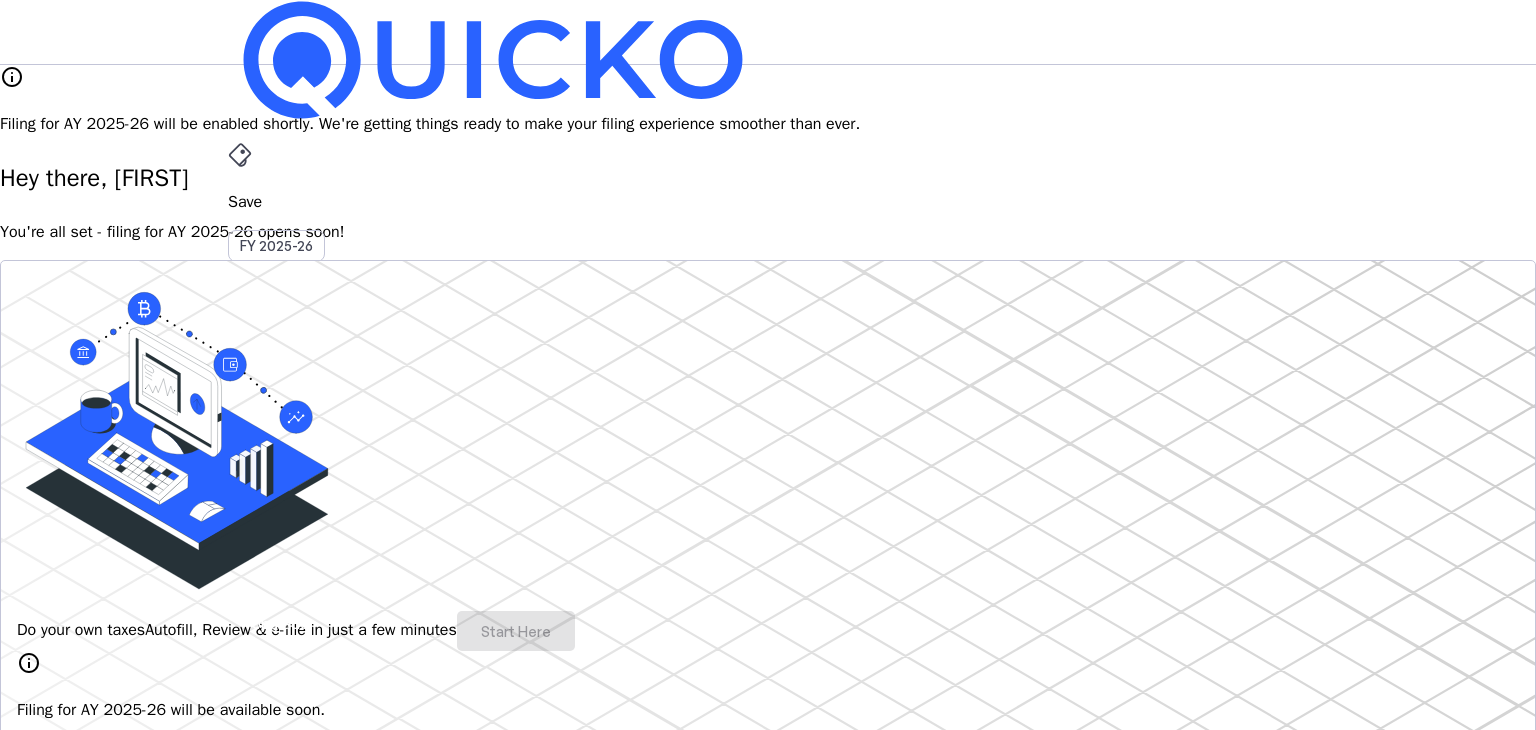 click on "More" at bounding box center [768, 496] 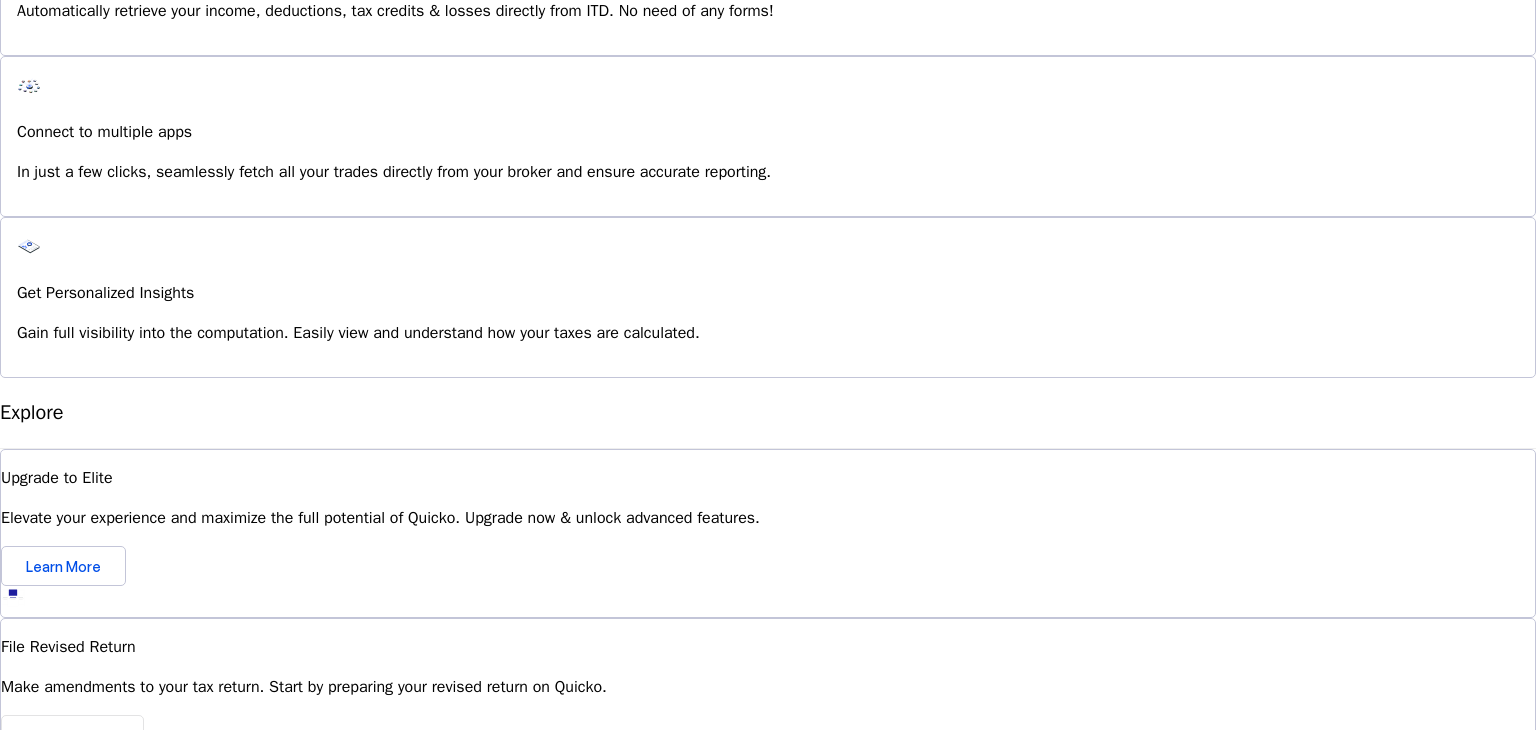 scroll, scrollTop: 1599, scrollLeft: 0, axis: vertical 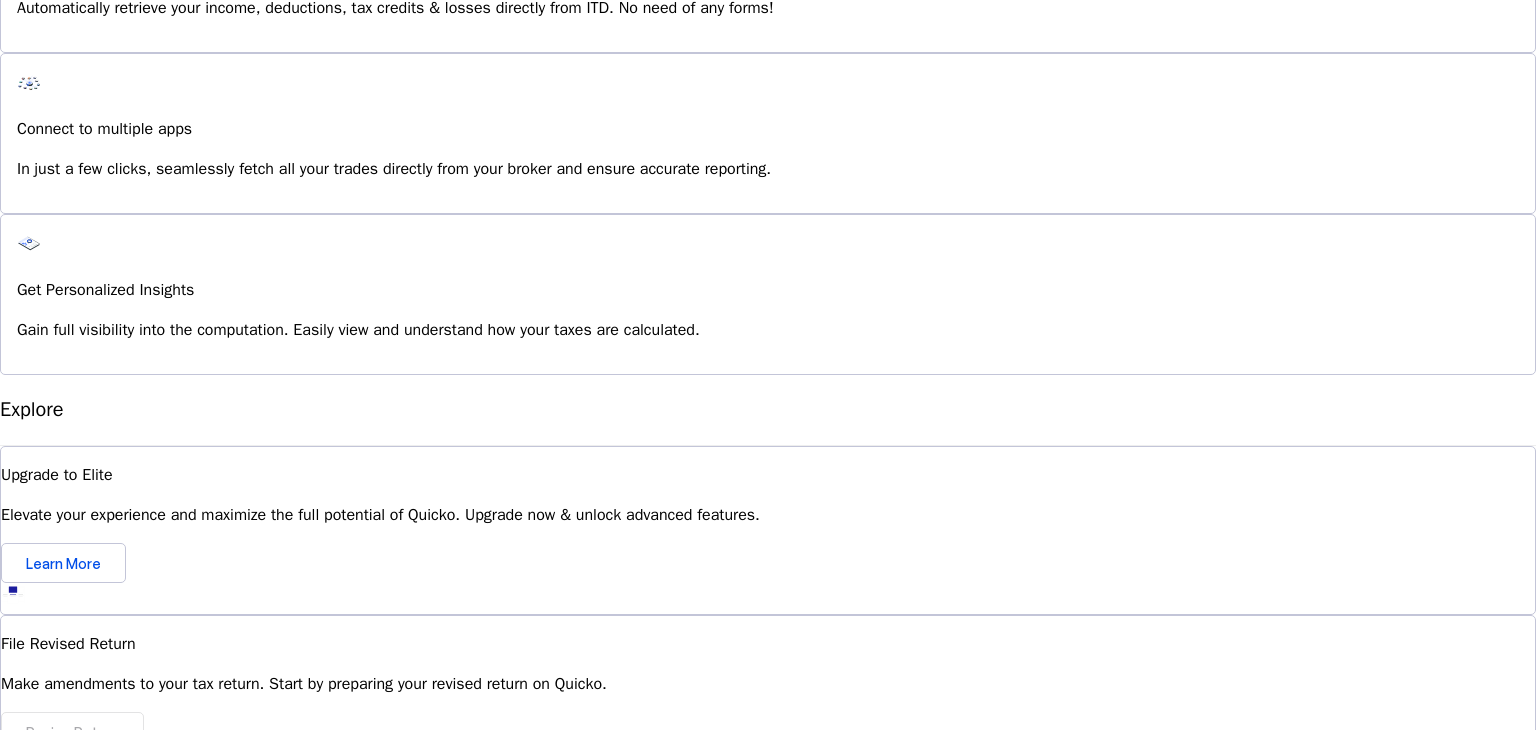 click on "Can I revise my ITR on Quicko after filing?" at bounding box center (768, 1162) 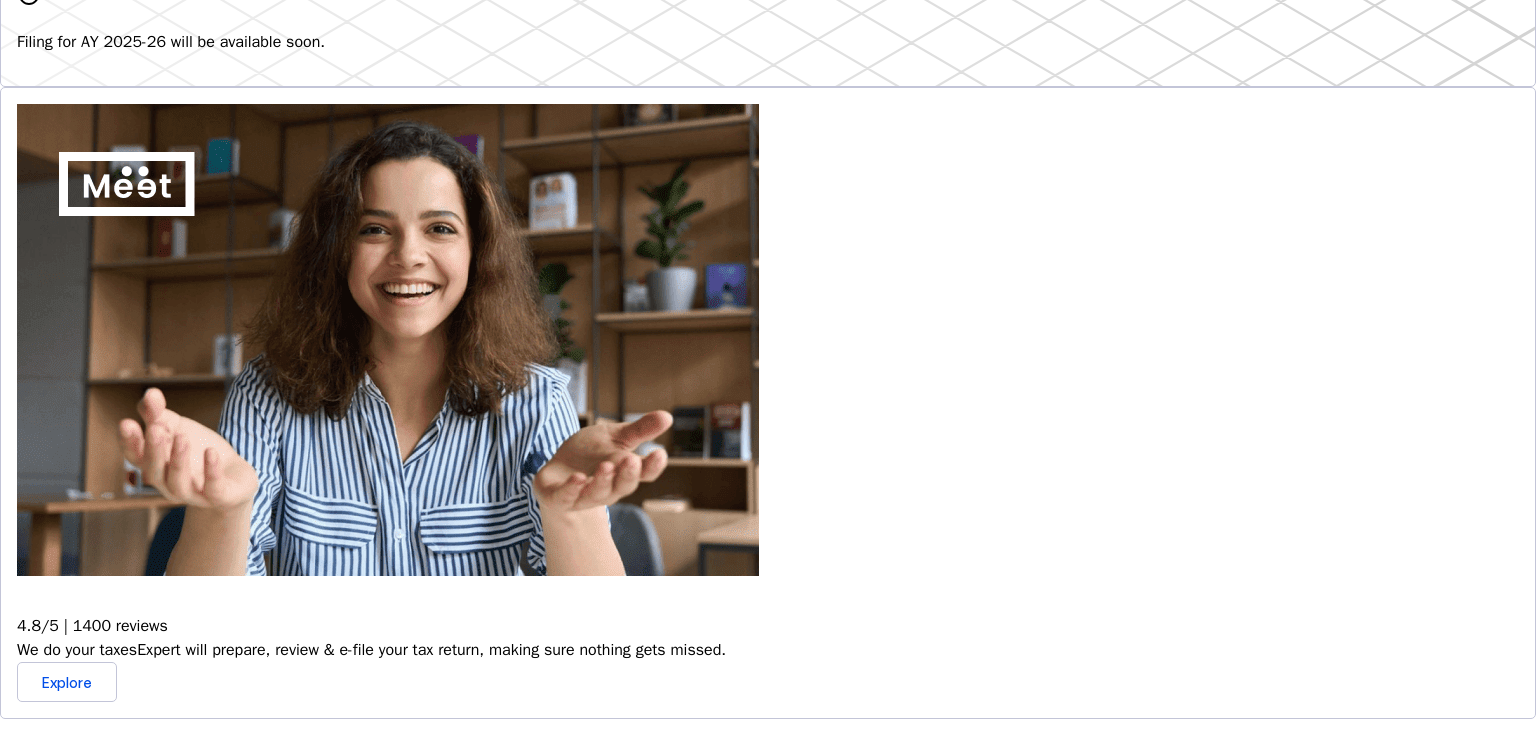 scroll, scrollTop: 0, scrollLeft: 0, axis: both 